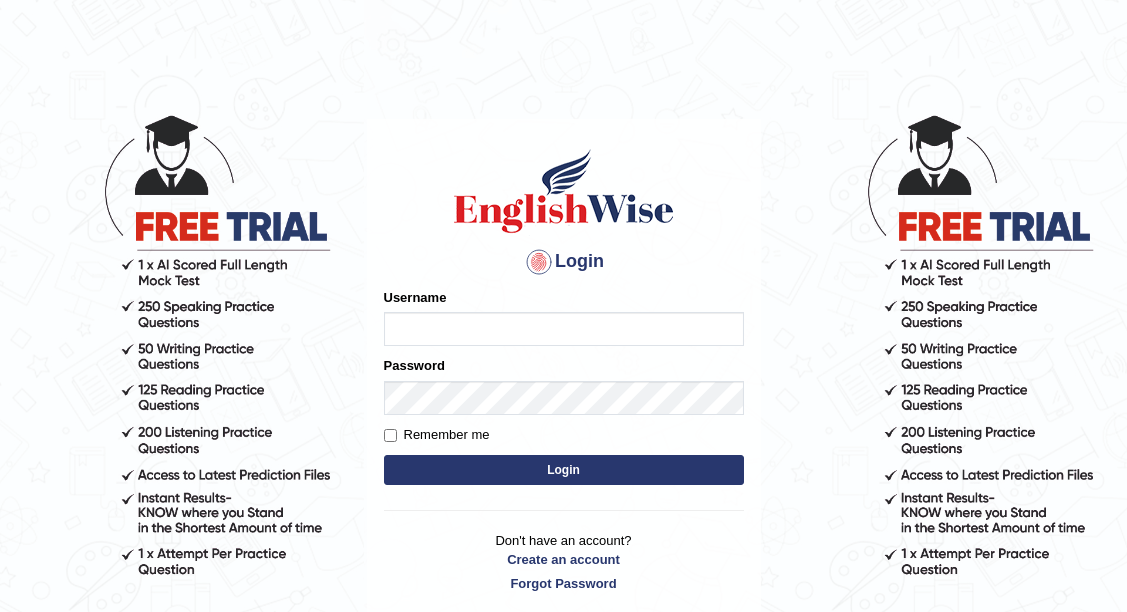 scroll, scrollTop: 0, scrollLeft: 0, axis: both 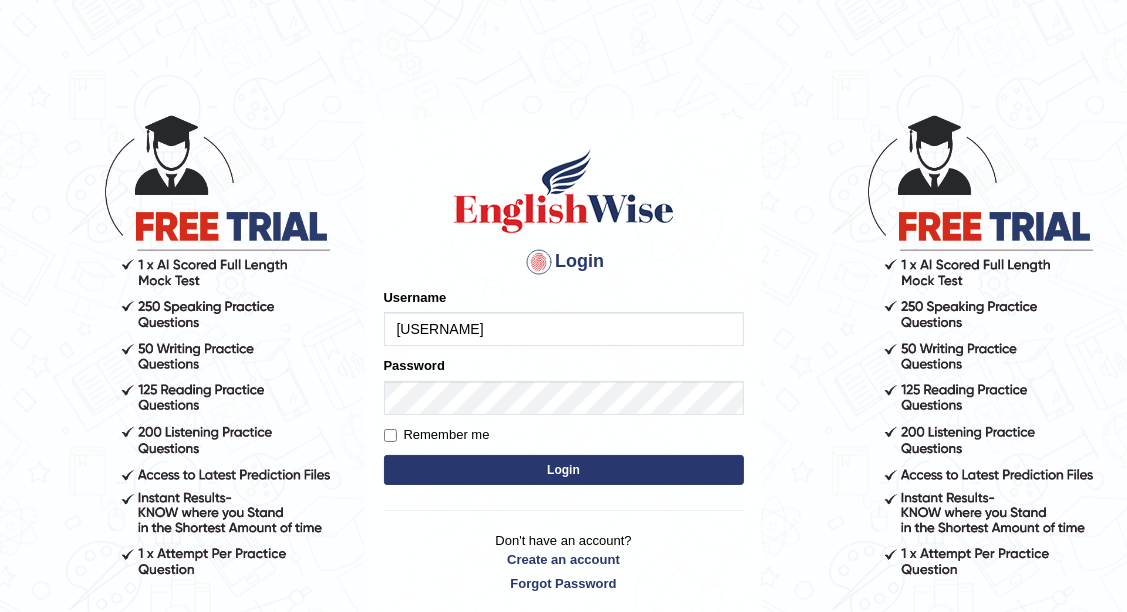 type on "scarlet30" 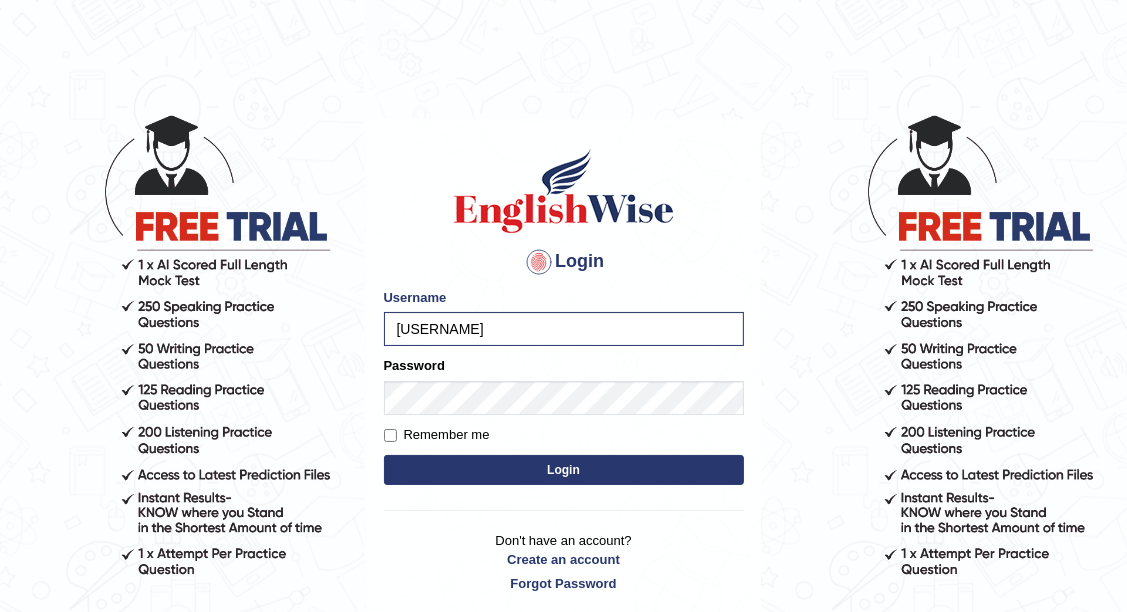 click on "Login" at bounding box center [564, 470] 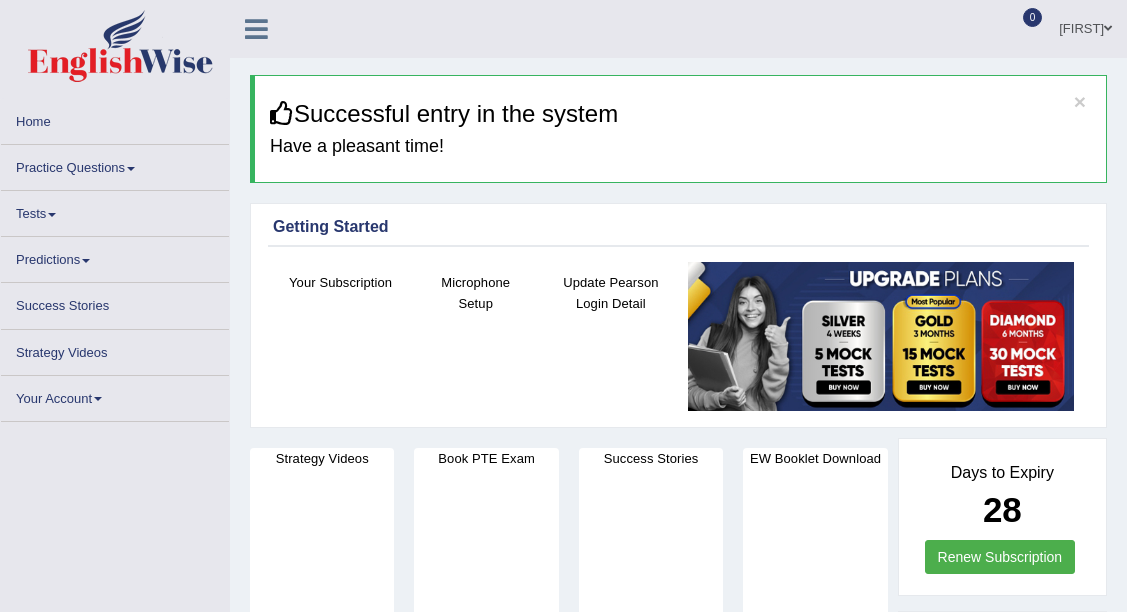 scroll, scrollTop: 0, scrollLeft: 0, axis: both 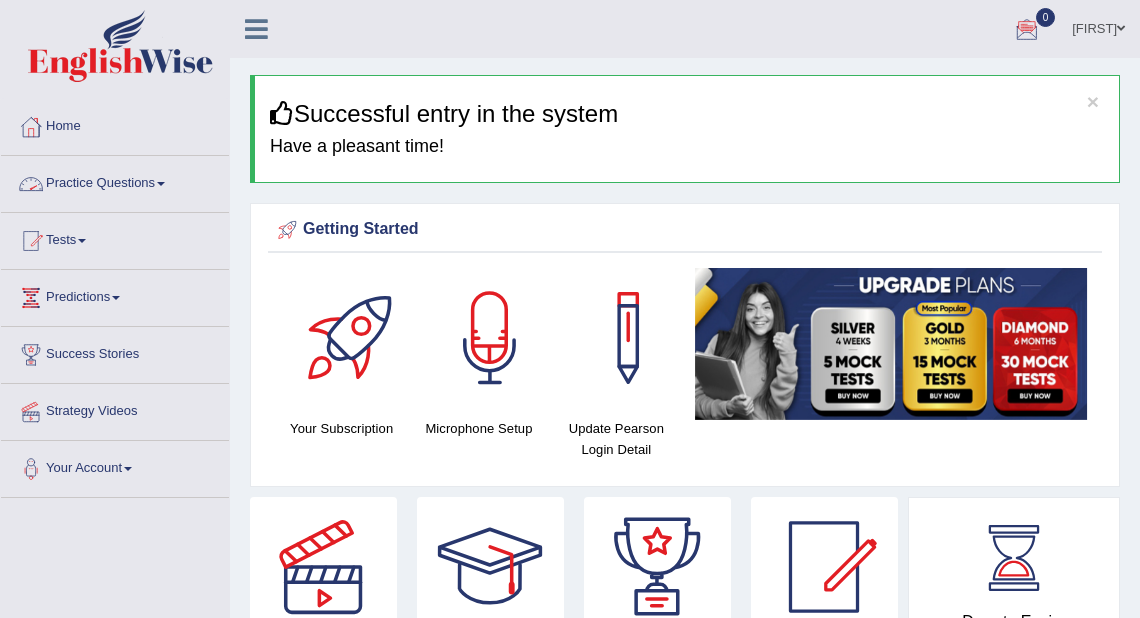 click on "Practice Questions" at bounding box center (115, 181) 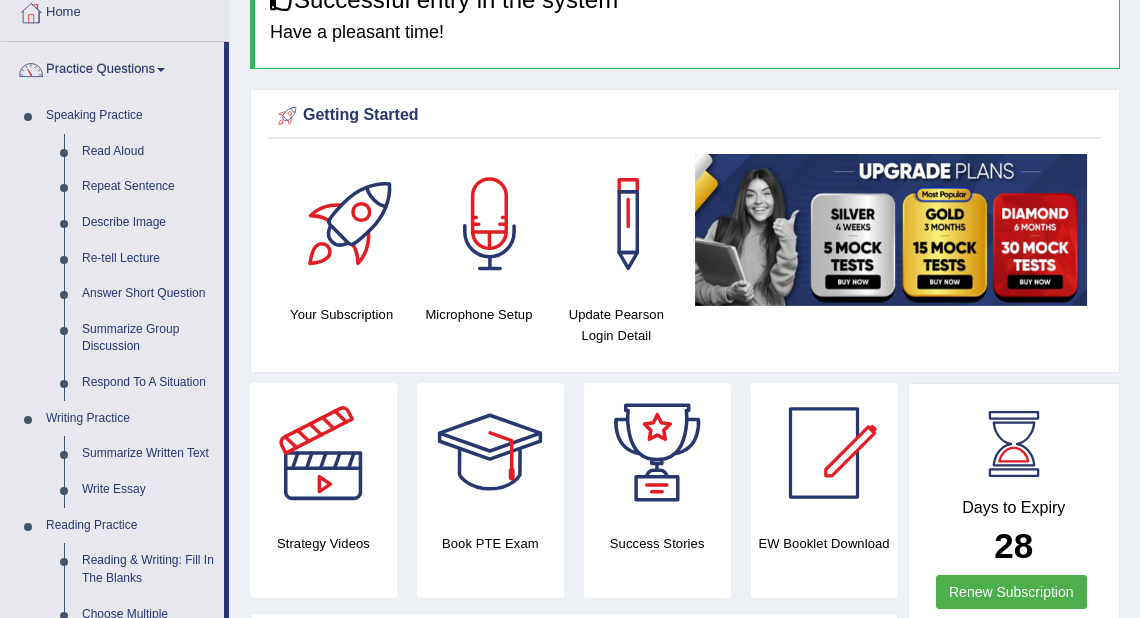scroll, scrollTop: 0, scrollLeft: 0, axis: both 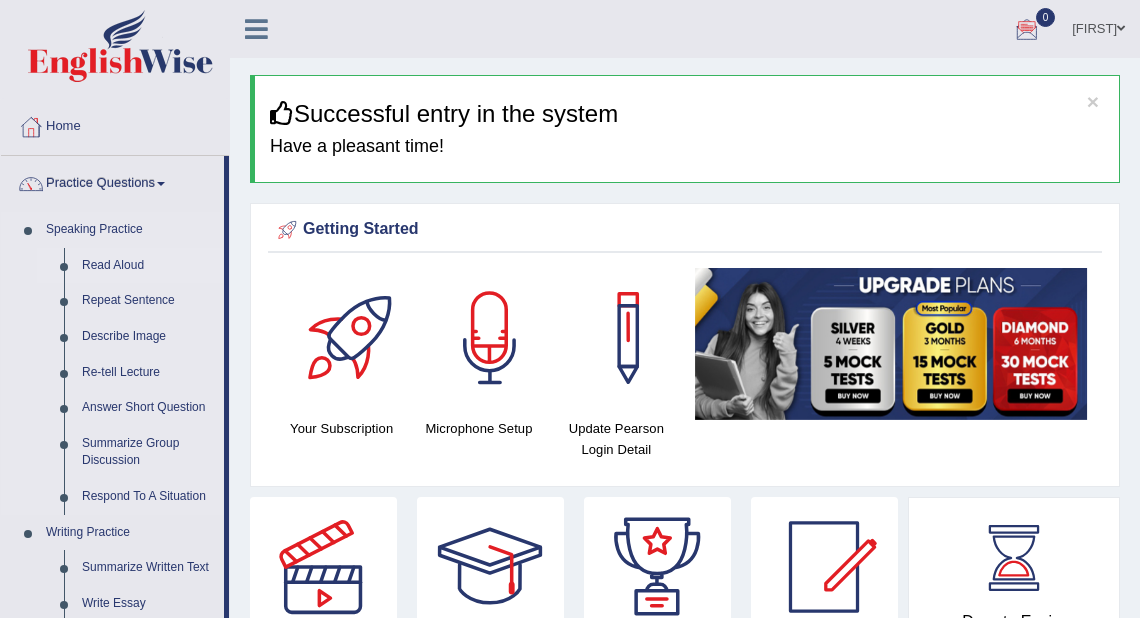 click on "Read Aloud" at bounding box center (148, 266) 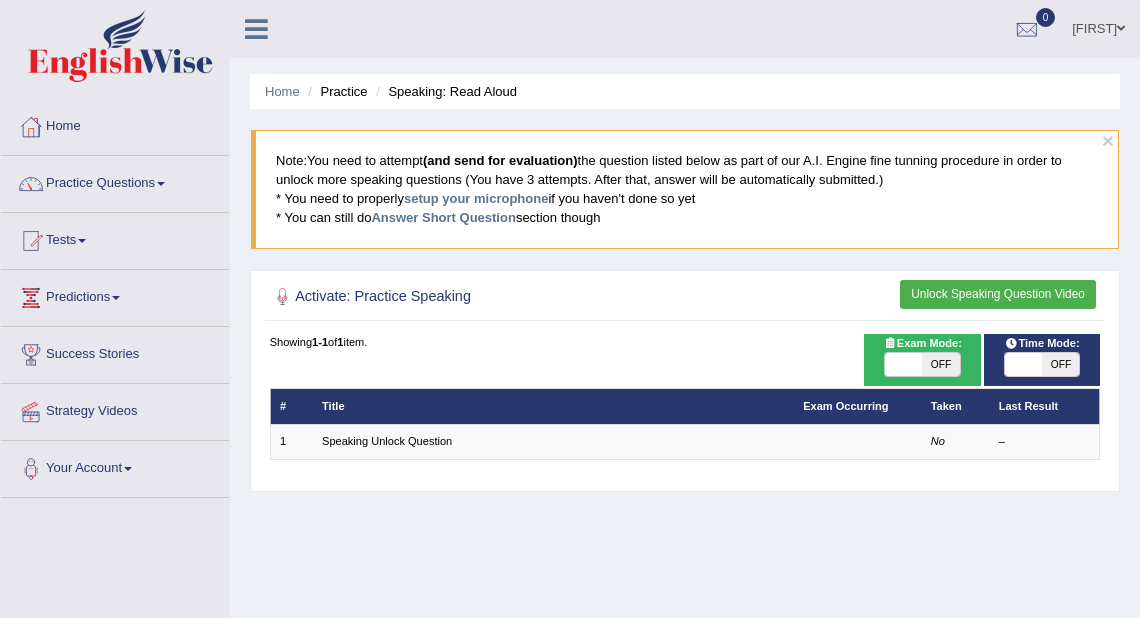 scroll, scrollTop: 0, scrollLeft: 0, axis: both 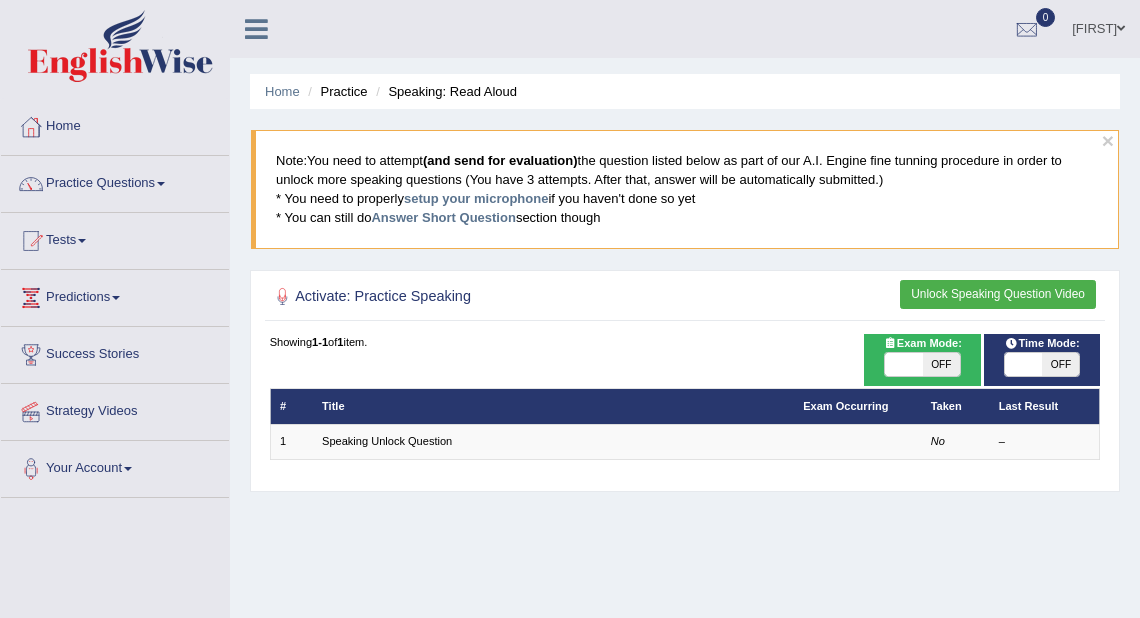click on "Unlock Speaking Question Video" at bounding box center (998, 294) 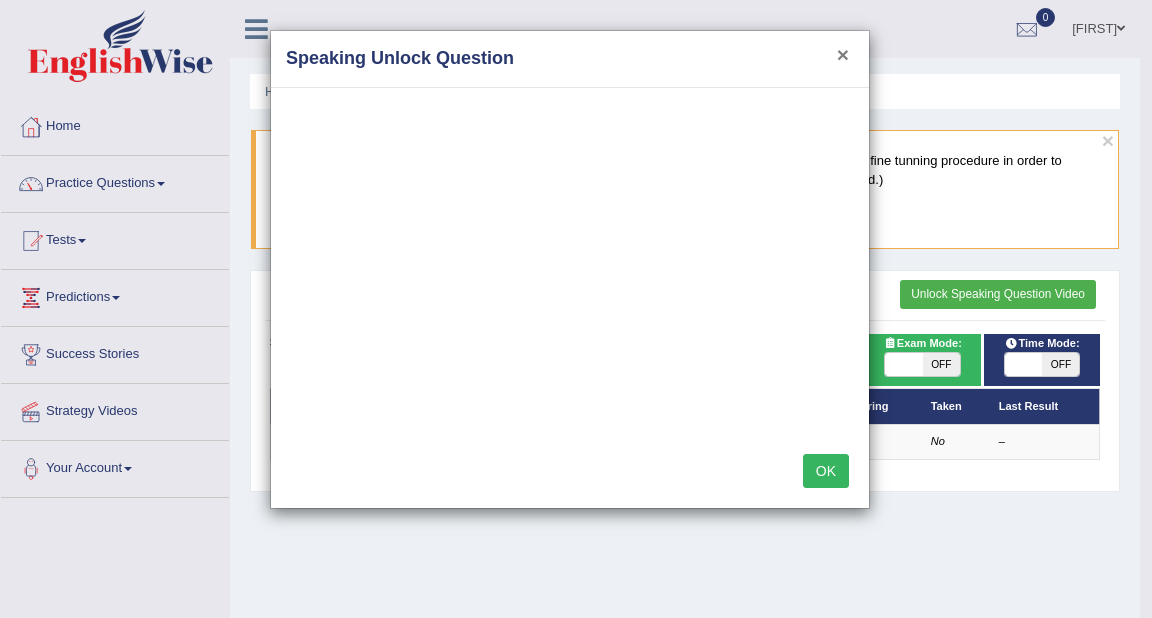 click on "×" at bounding box center [843, 54] 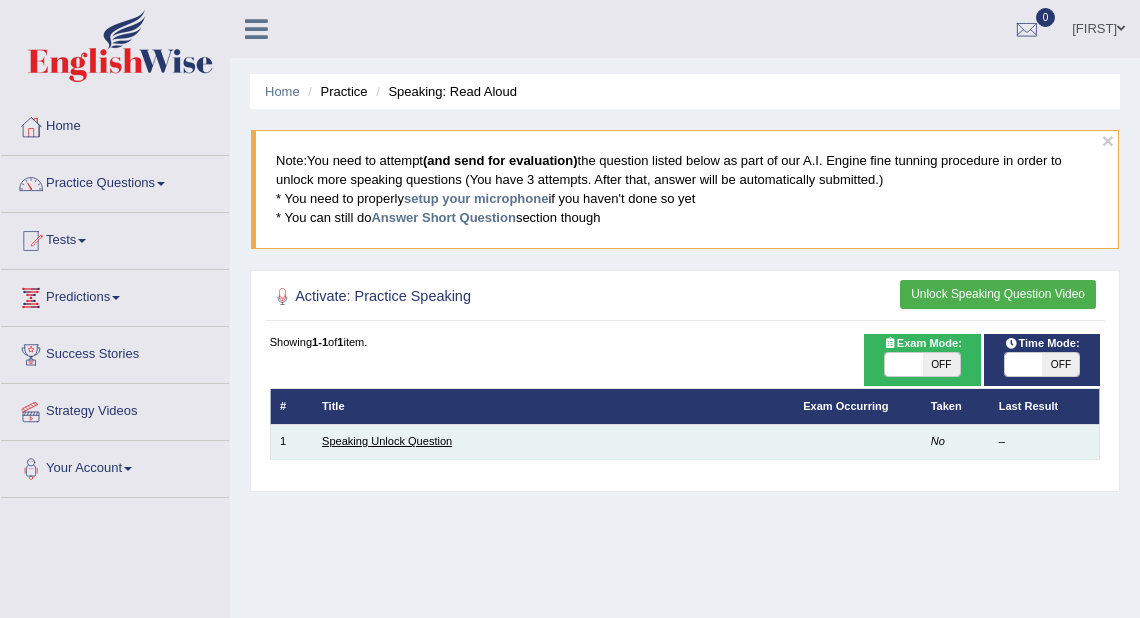 click on "Speaking Unlock Question" at bounding box center [387, 441] 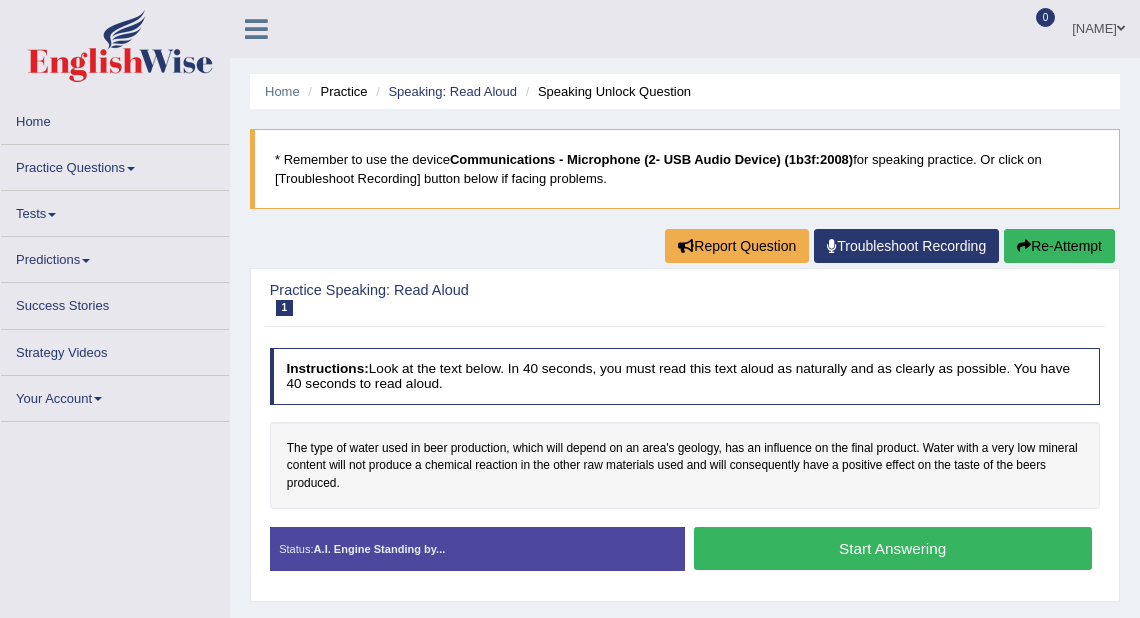 scroll, scrollTop: 0, scrollLeft: 0, axis: both 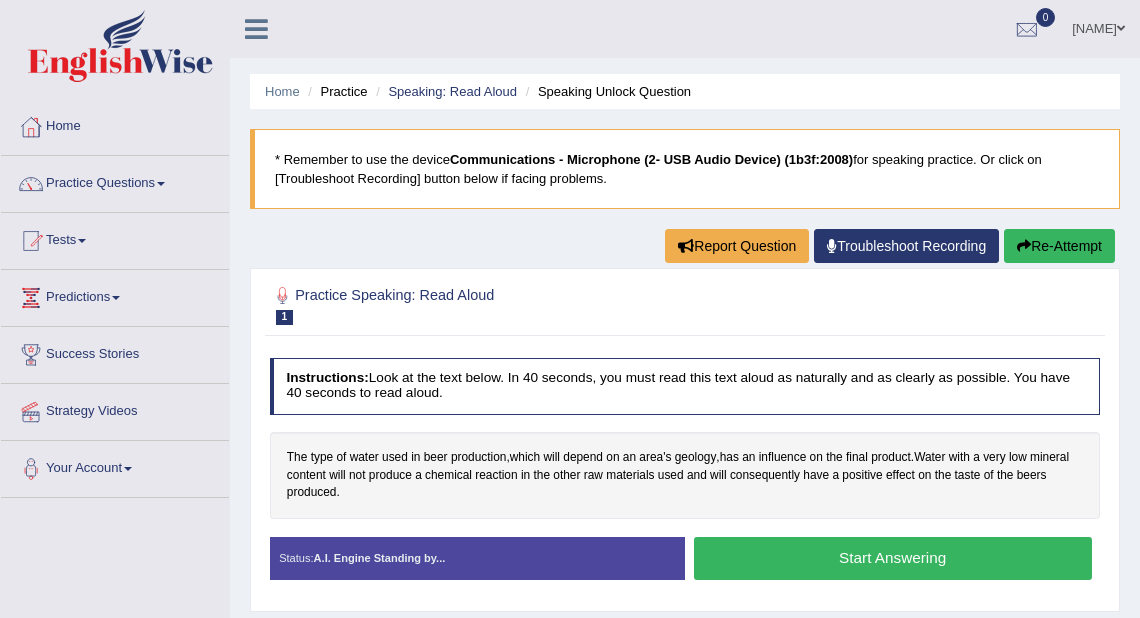 click on "Troubleshoot Recording" at bounding box center [906, 246] 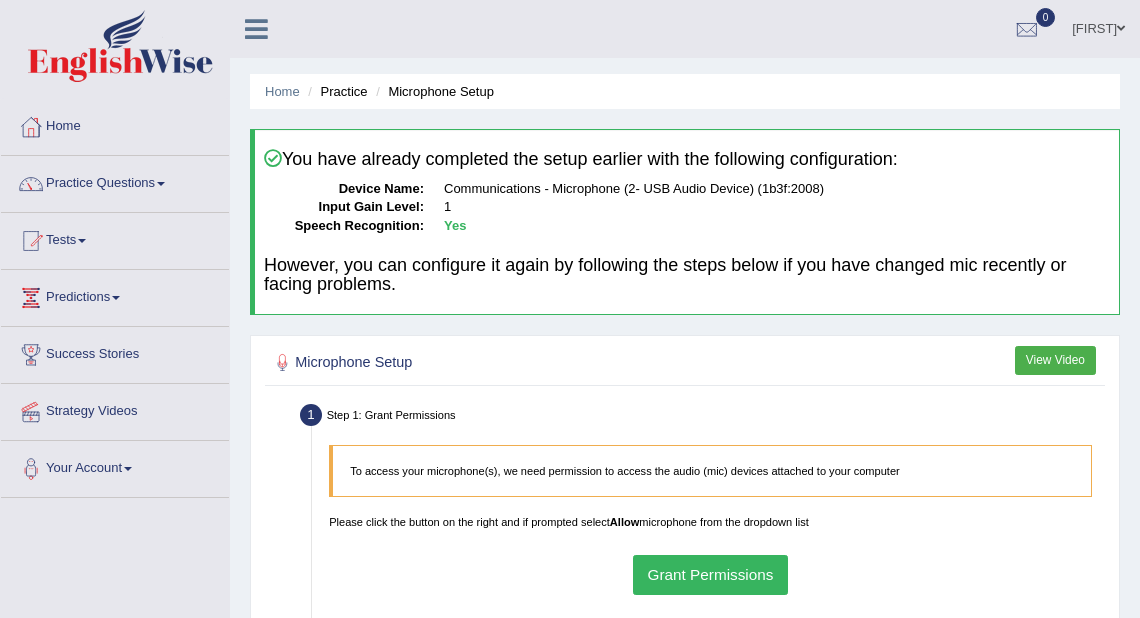 scroll, scrollTop: 0, scrollLeft: 0, axis: both 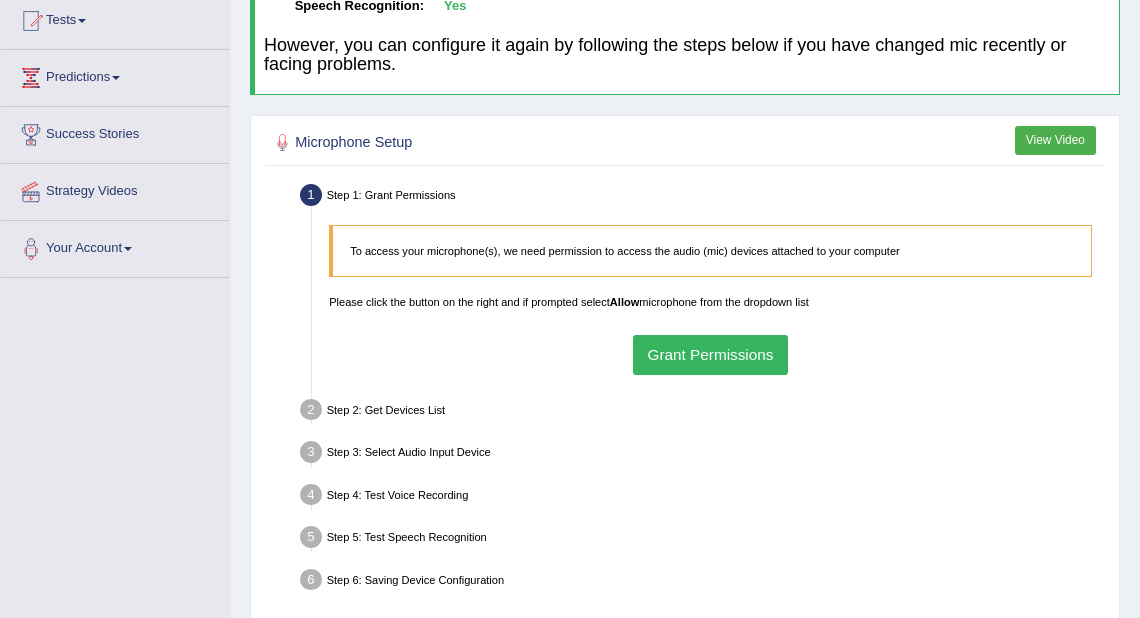 click on "Grant Permissions" at bounding box center (710, 354) 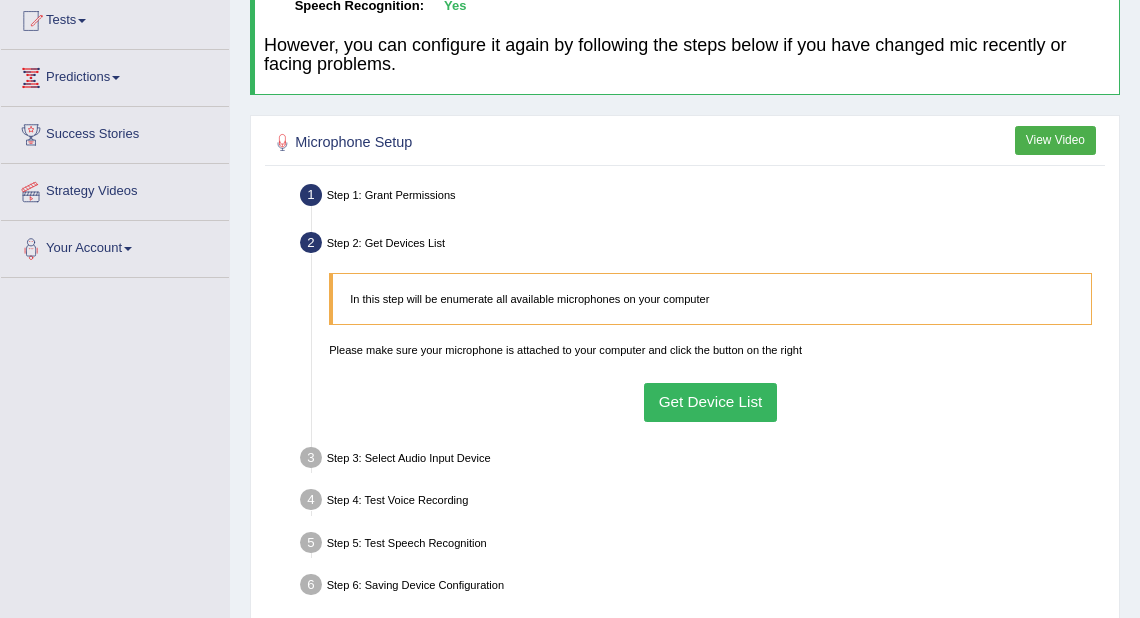 click on "Get Device List" at bounding box center (710, 402) 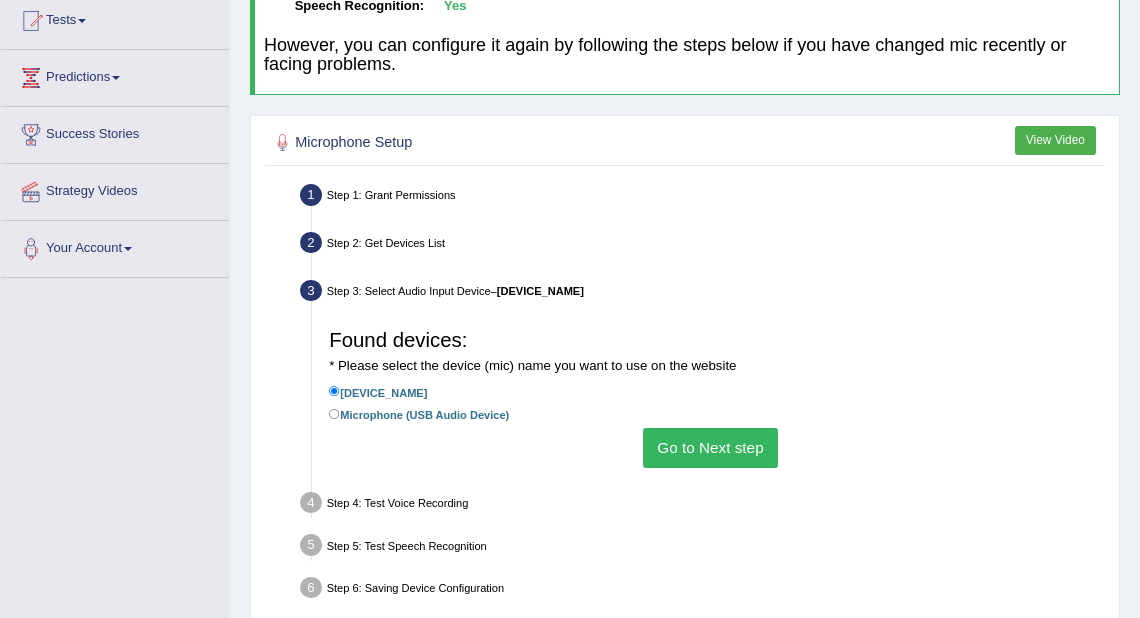 click on "Go to Next step" at bounding box center [710, 447] 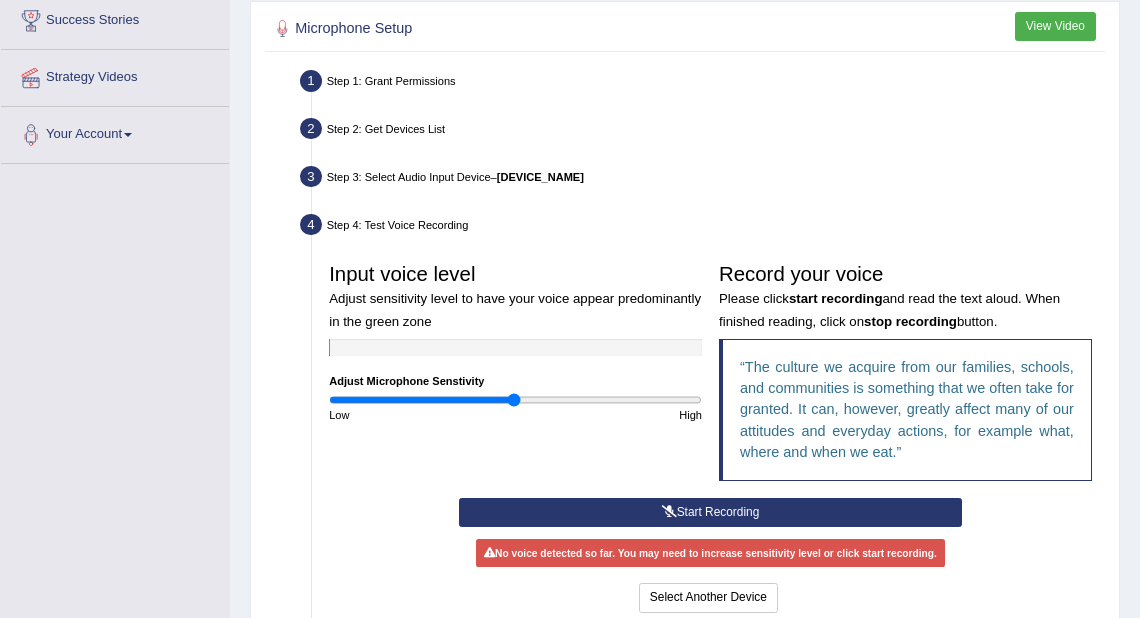scroll, scrollTop: 349, scrollLeft: 0, axis: vertical 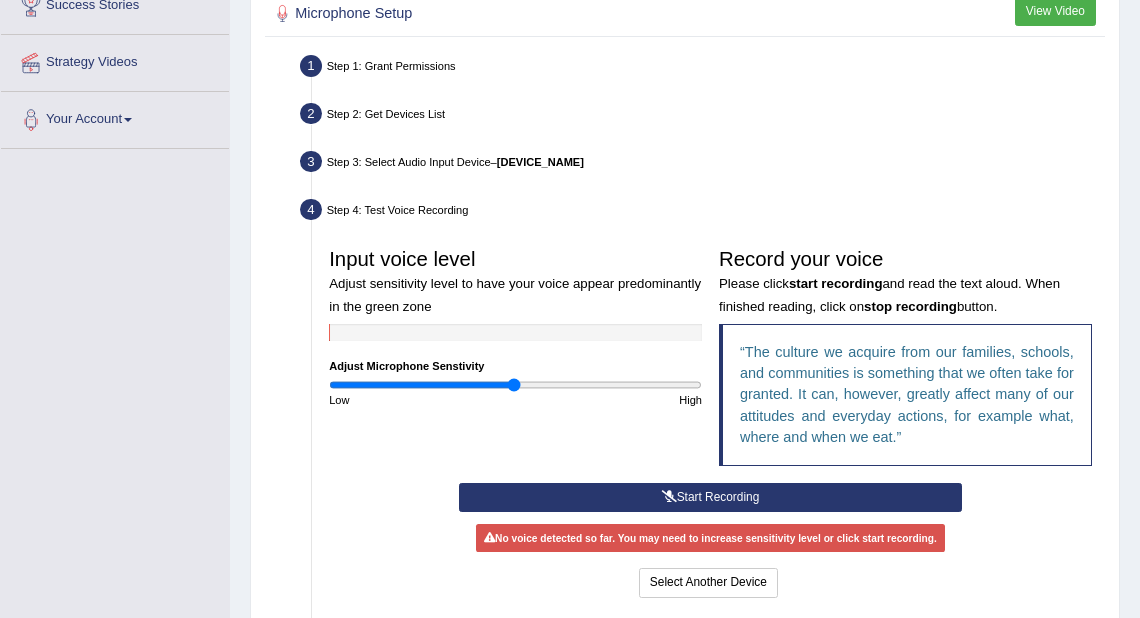 click on "Start Recording" at bounding box center [710, 497] 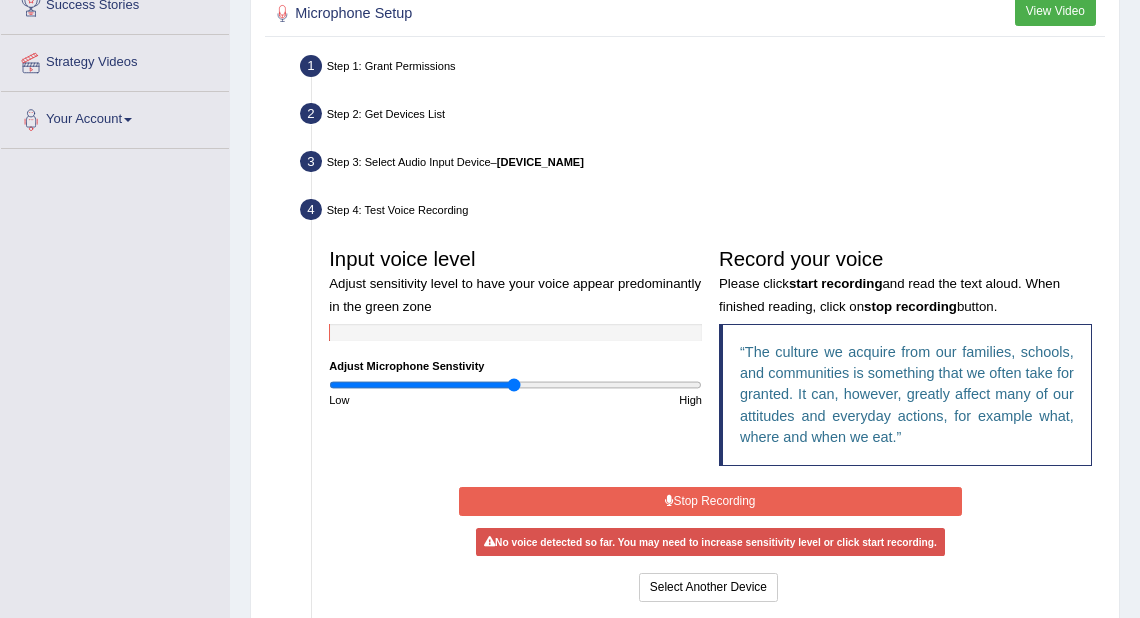 click on "Stop Recording" at bounding box center (710, 501) 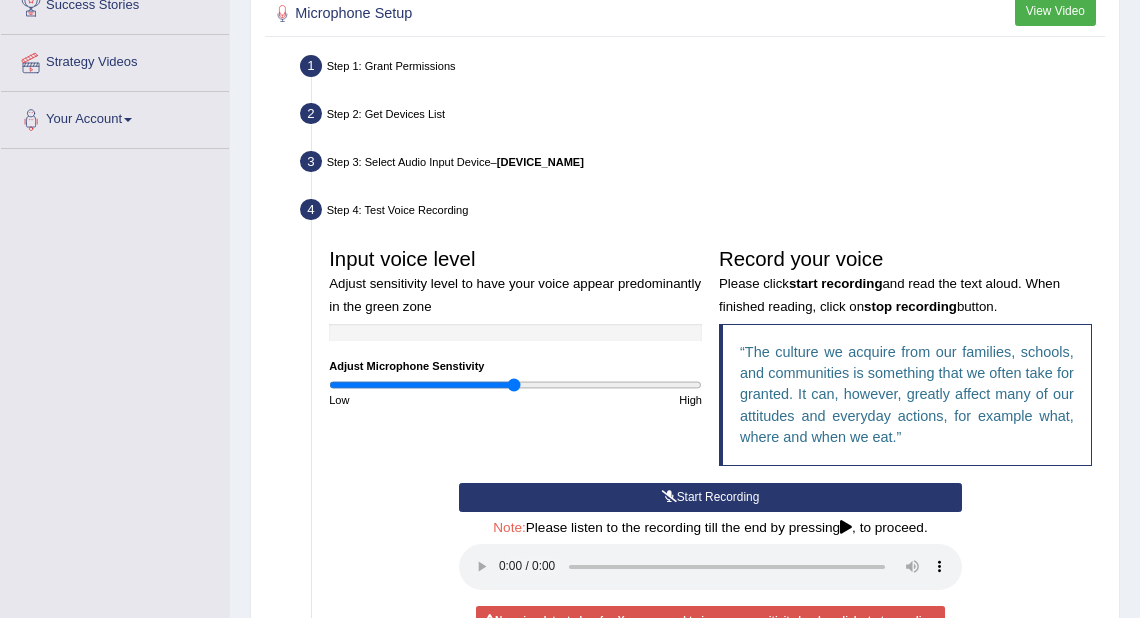 drag, startPoint x: 1137, startPoint y: 208, endPoint x: 1142, endPoint y: 324, distance: 116.10771 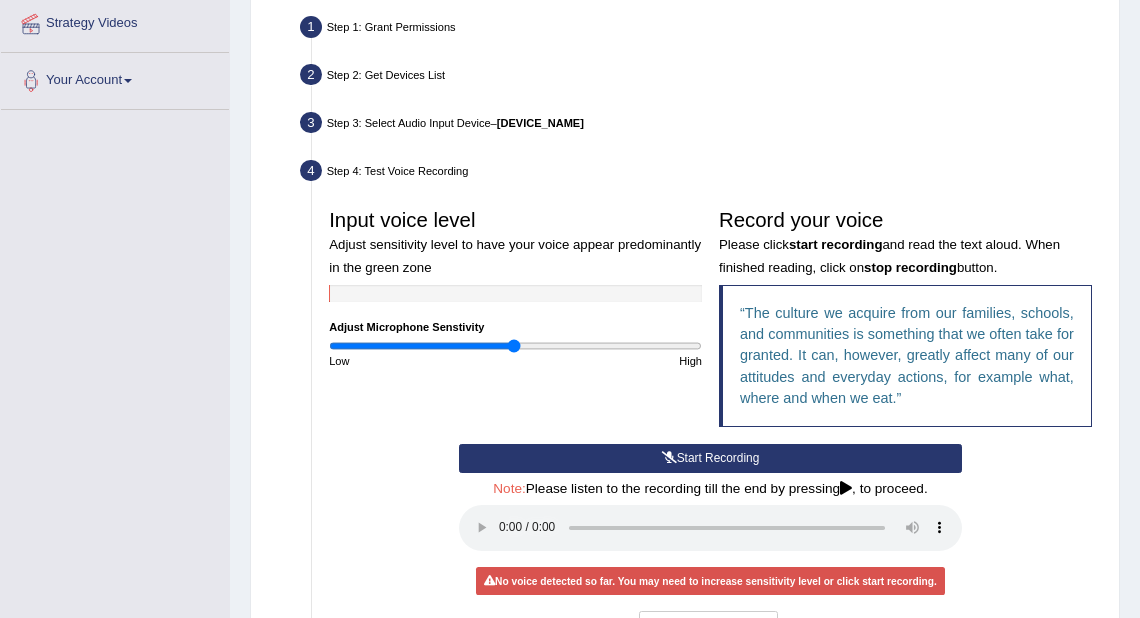 scroll, scrollTop: 380, scrollLeft: 0, axis: vertical 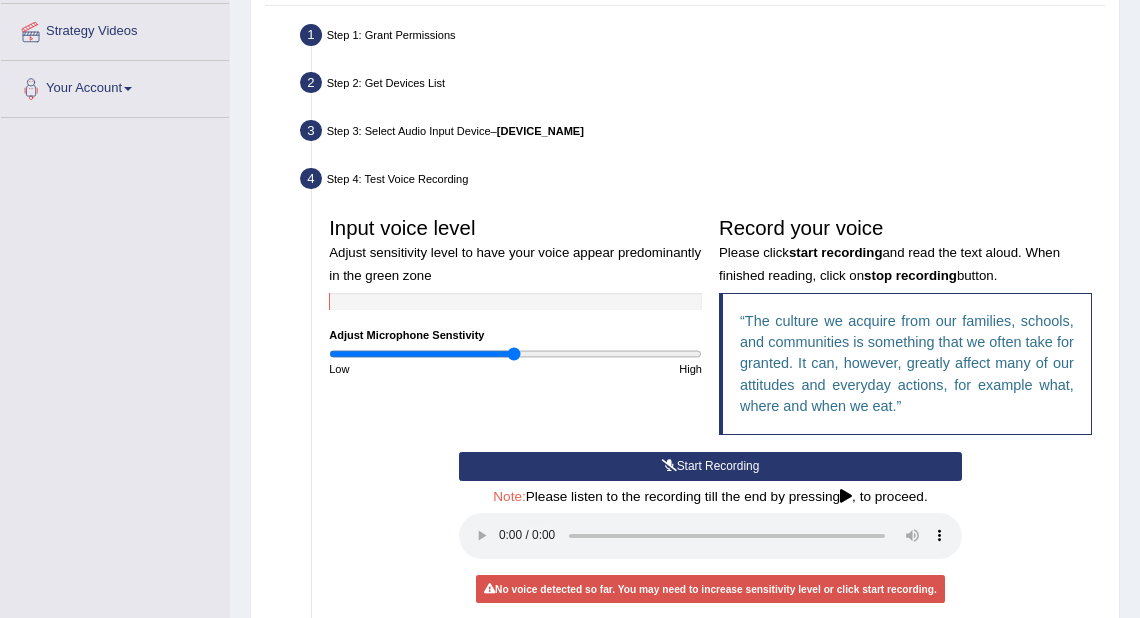 click on "Start Recording" at bounding box center [710, 466] 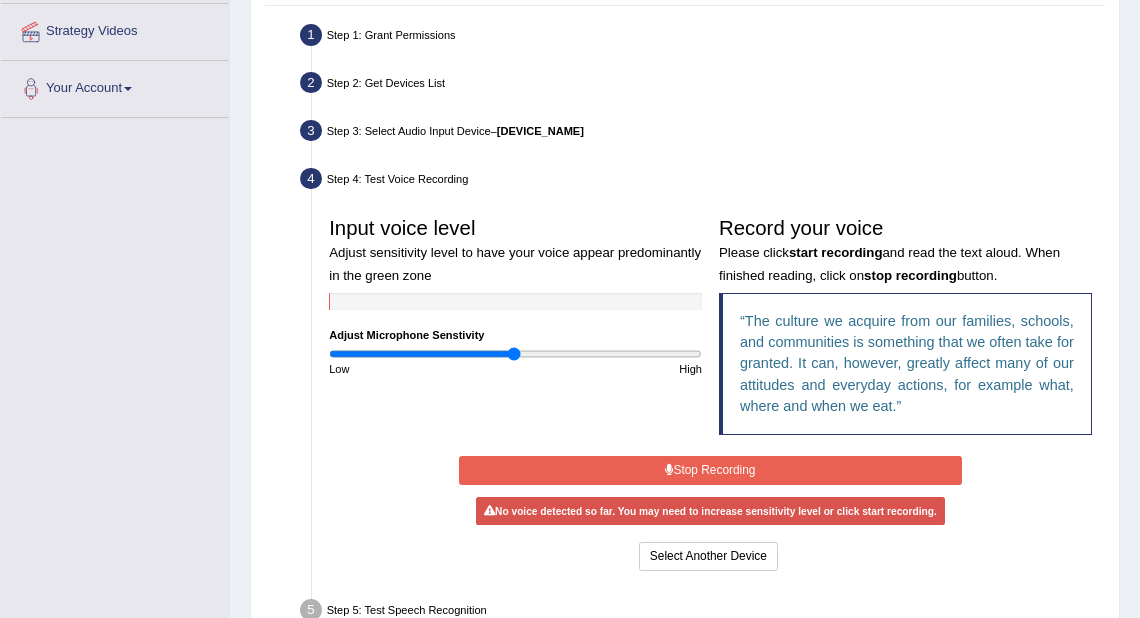 click on "Stop Recording" at bounding box center (710, 470) 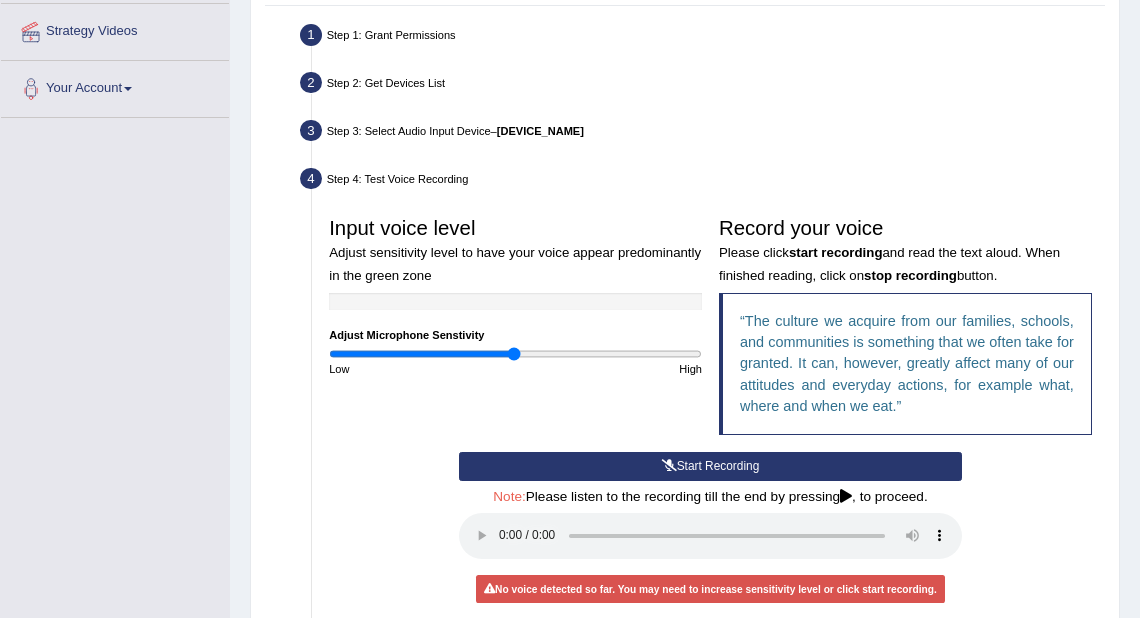 click on "Start Recording" at bounding box center [710, 466] 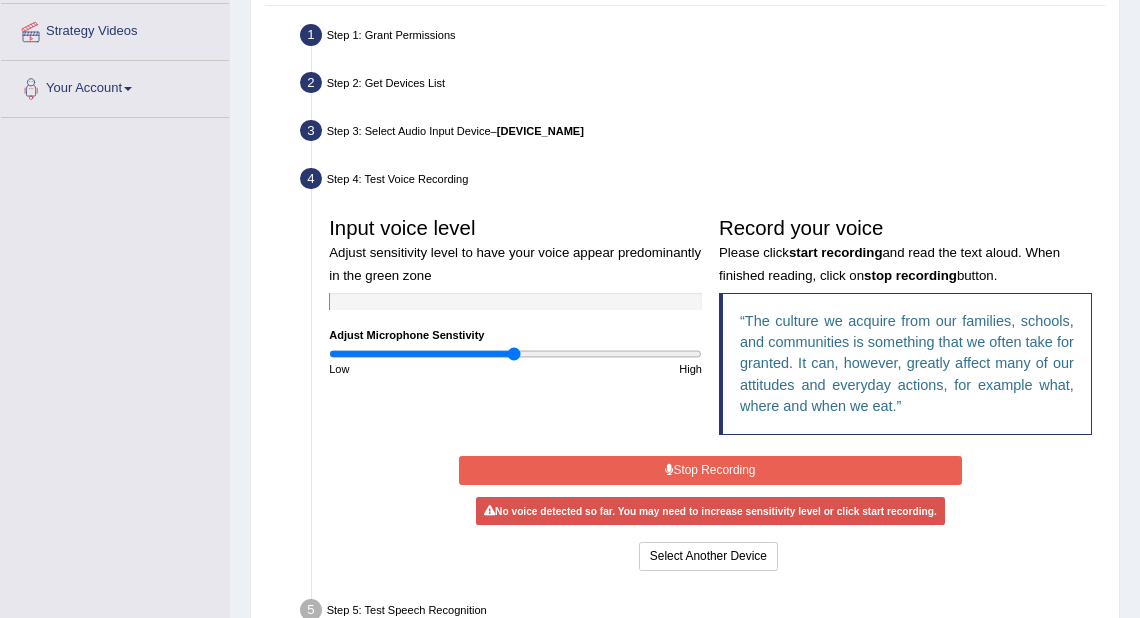 click on "[DEVICE_NAME]" at bounding box center (540, 131) 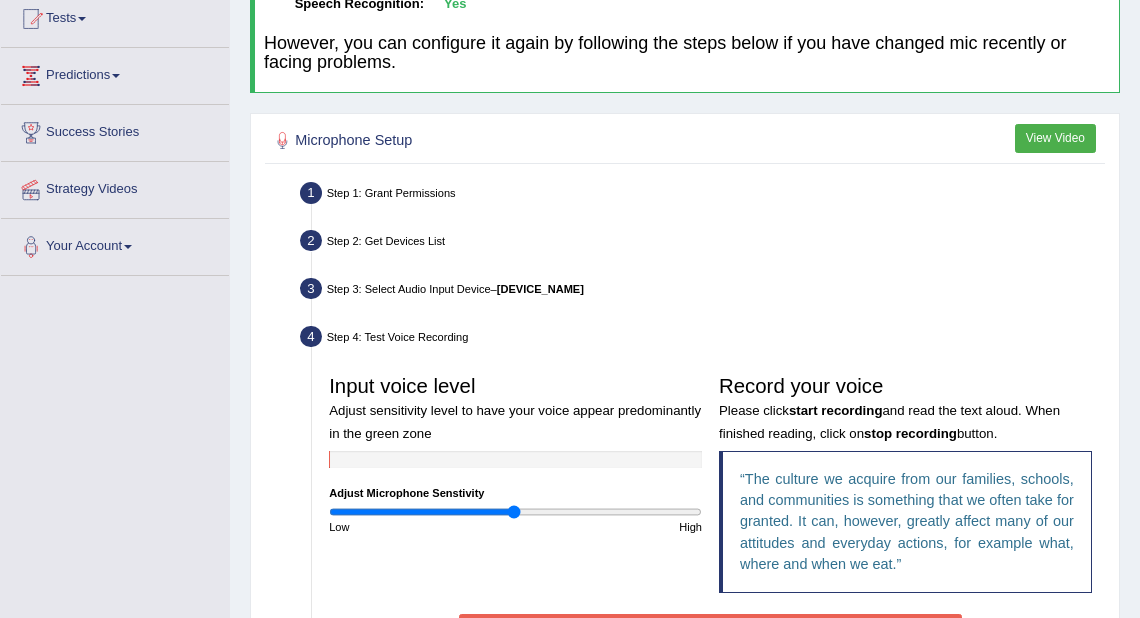 scroll, scrollTop: 200, scrollLeft: 0, axis: vertical 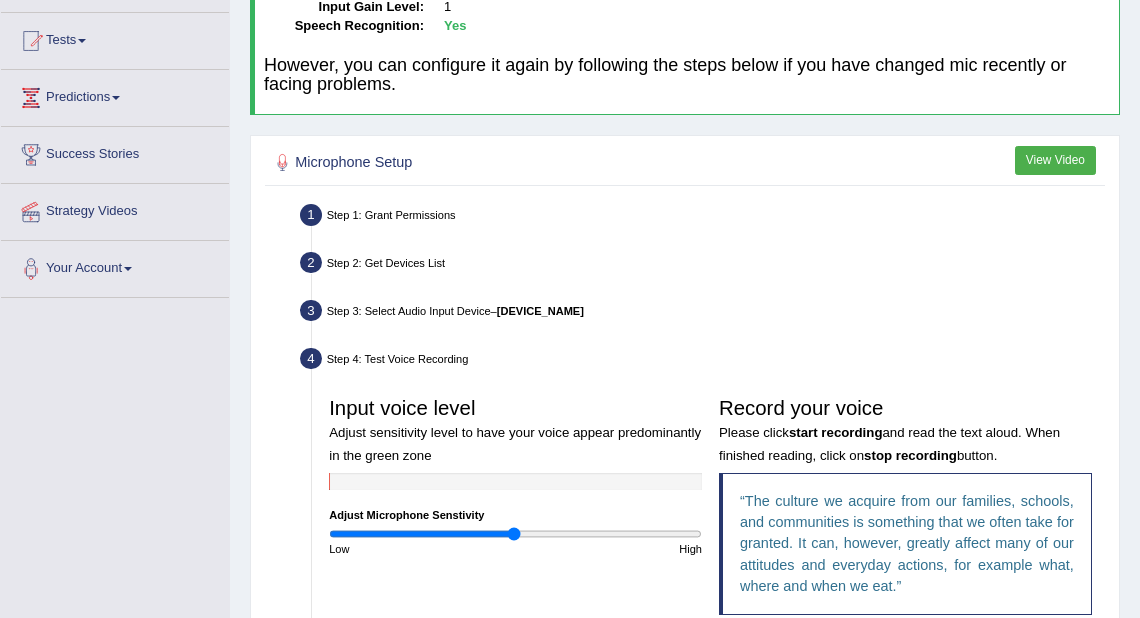click on "Step 1: Grant Permissions" at bounding box center [702, 217] 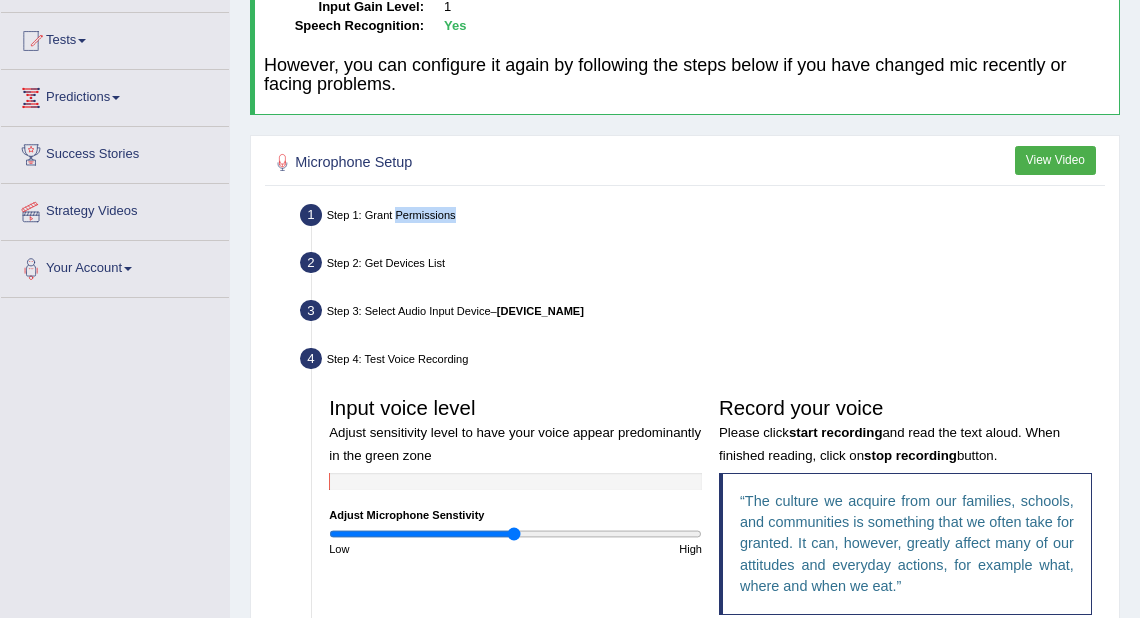 click on "Step 1: Grant Permissions" at bounding box center (702, 217) 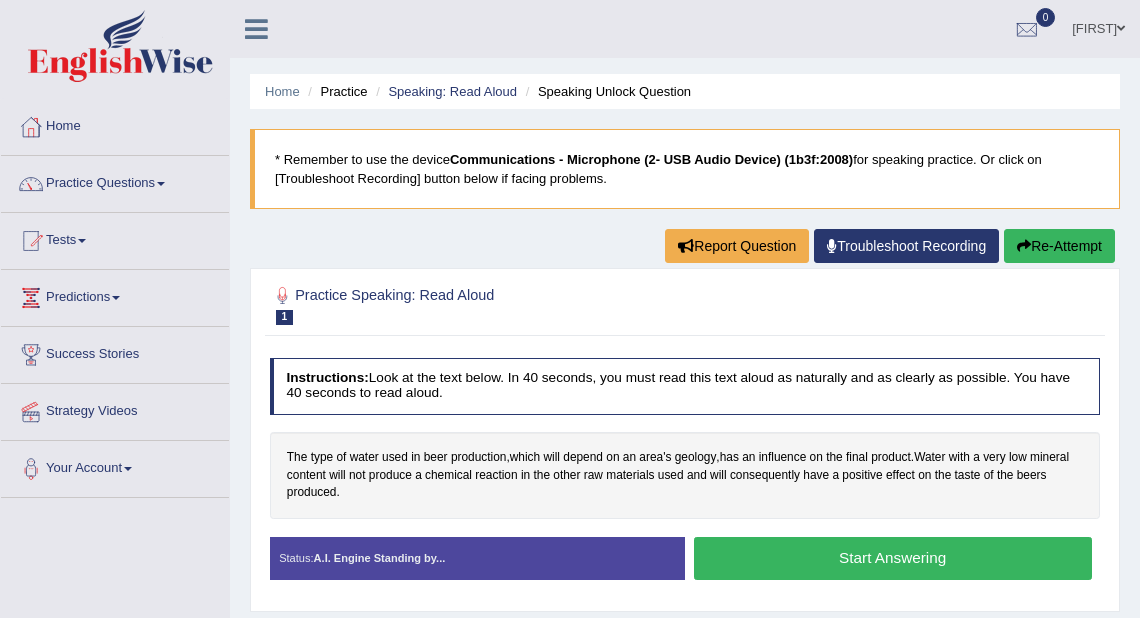 scroll, scrollTop: 0, scrollLeft: 0, axis: both 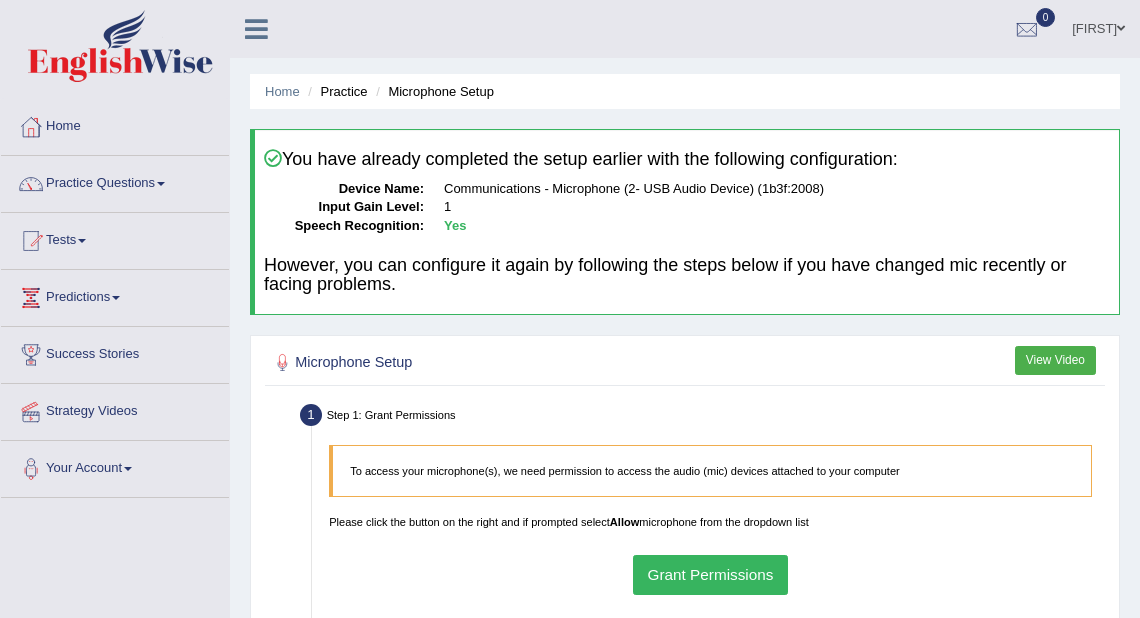 click on "Grant Permissions" at bounding box center (710, 574) 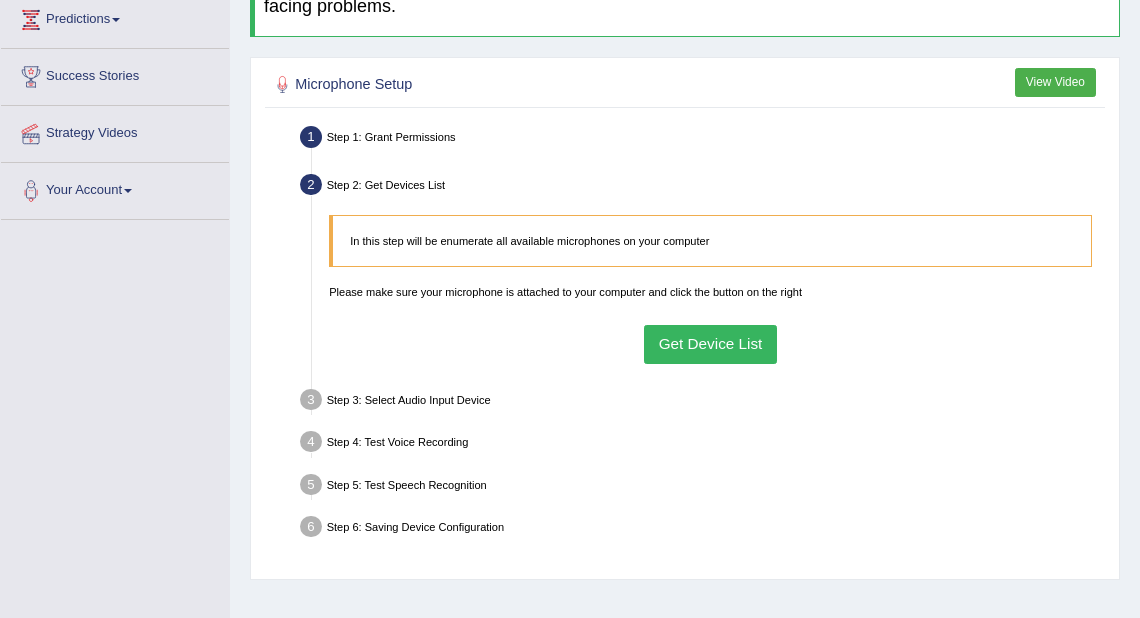 scroll, scrollTop: 279, scrollLeft: 0, axis: vertical 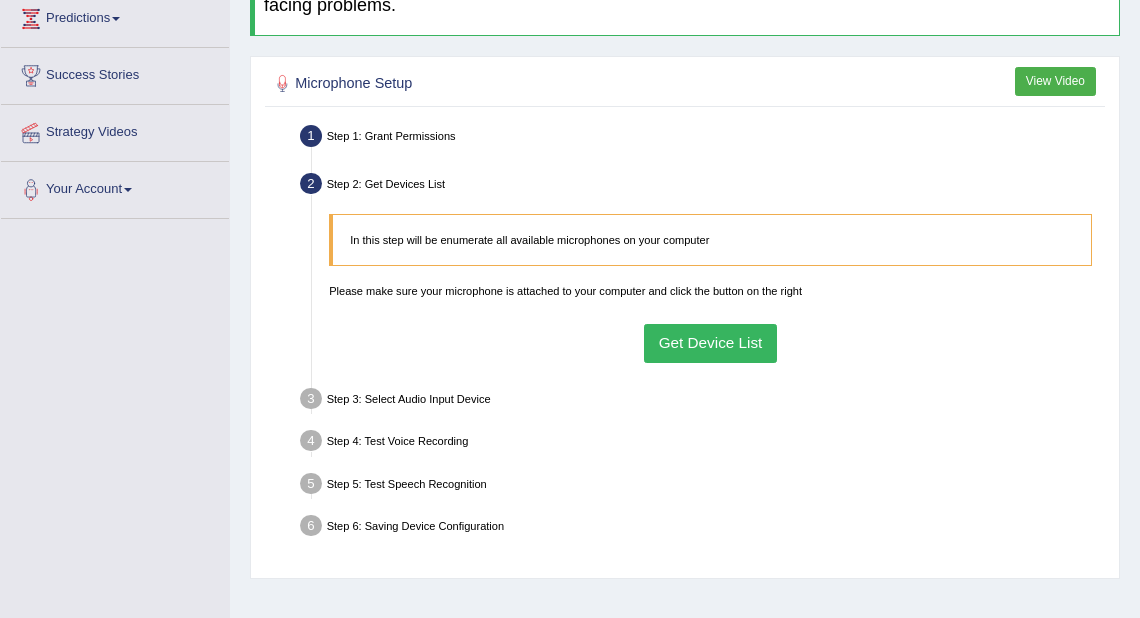 click on "Get Device List" at bounding box center [710, 343] 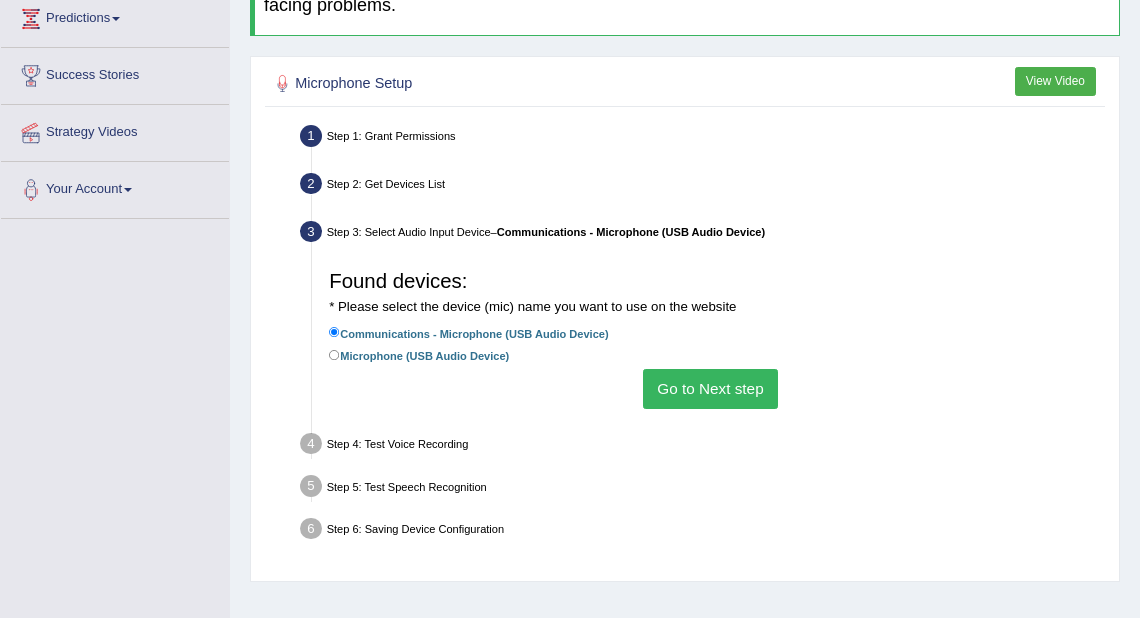 click on "Go to Next step" at bounding box center (710, 388) 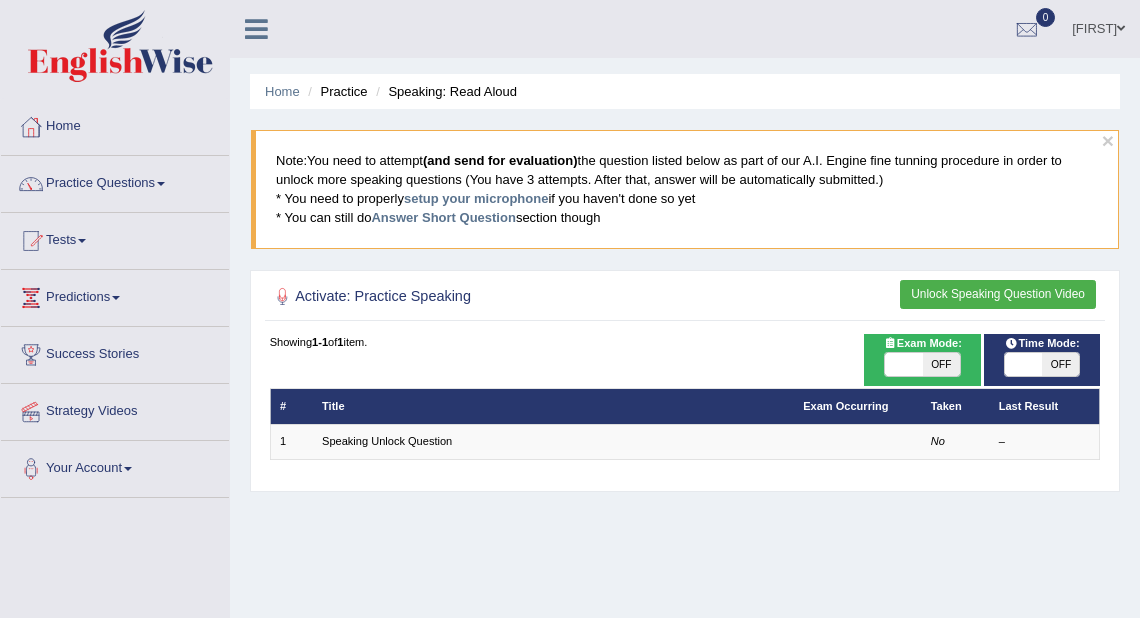 scroll, scrollTop: 0, scrollLeft: 0, axis: both 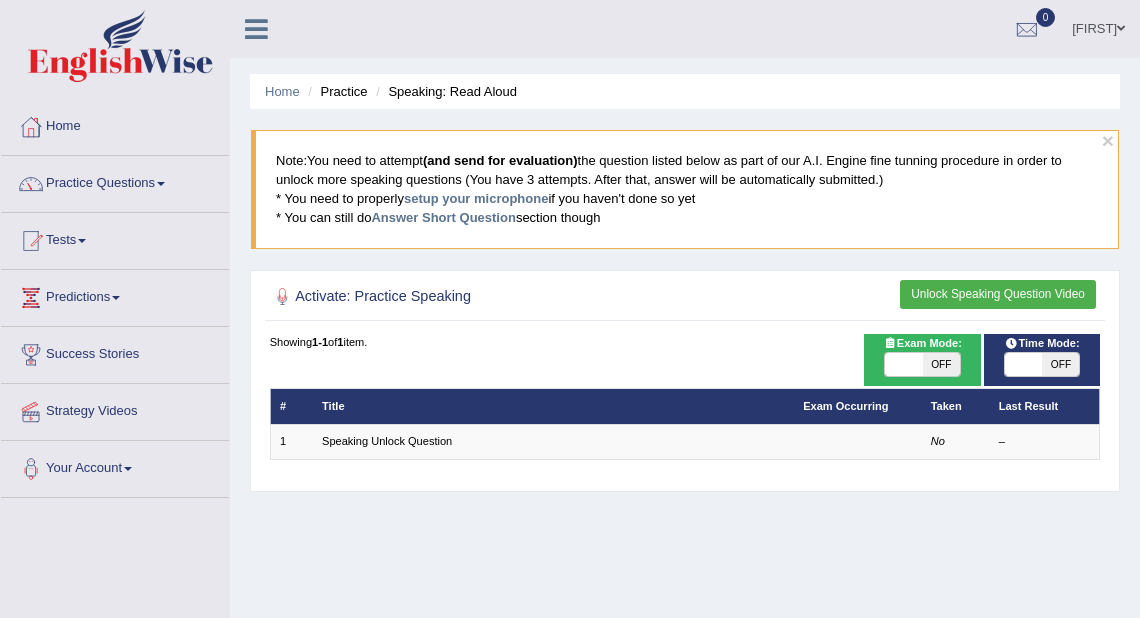 click on "Unlock Speaking Question Video" at bounding box center [998, 294] 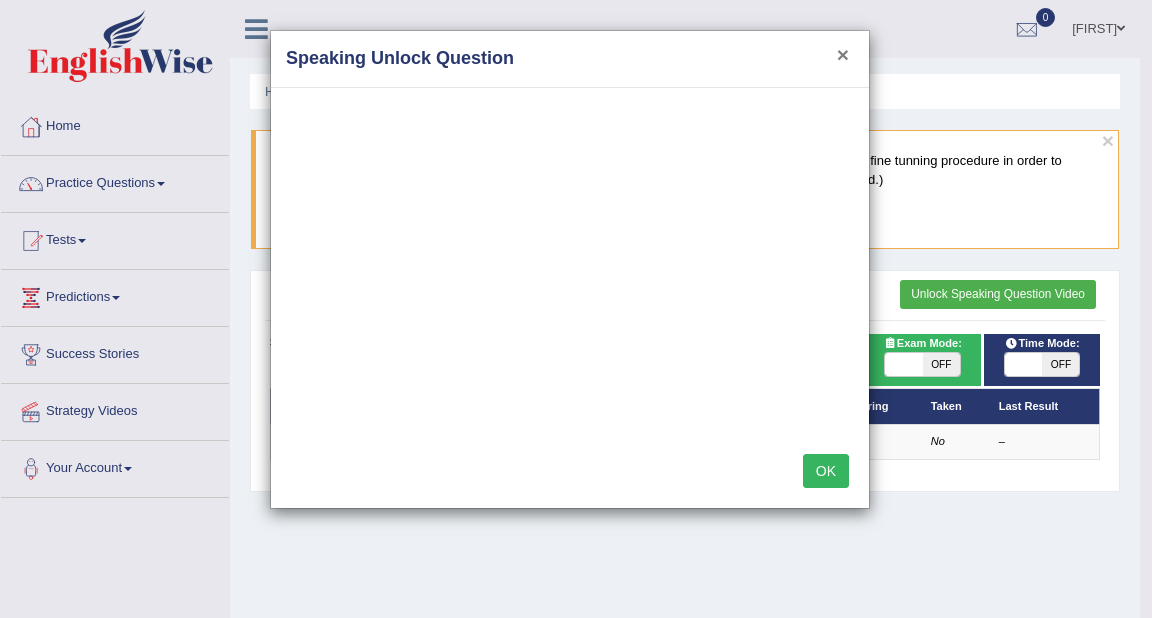 click on "×" at bounding box center [843, 54] 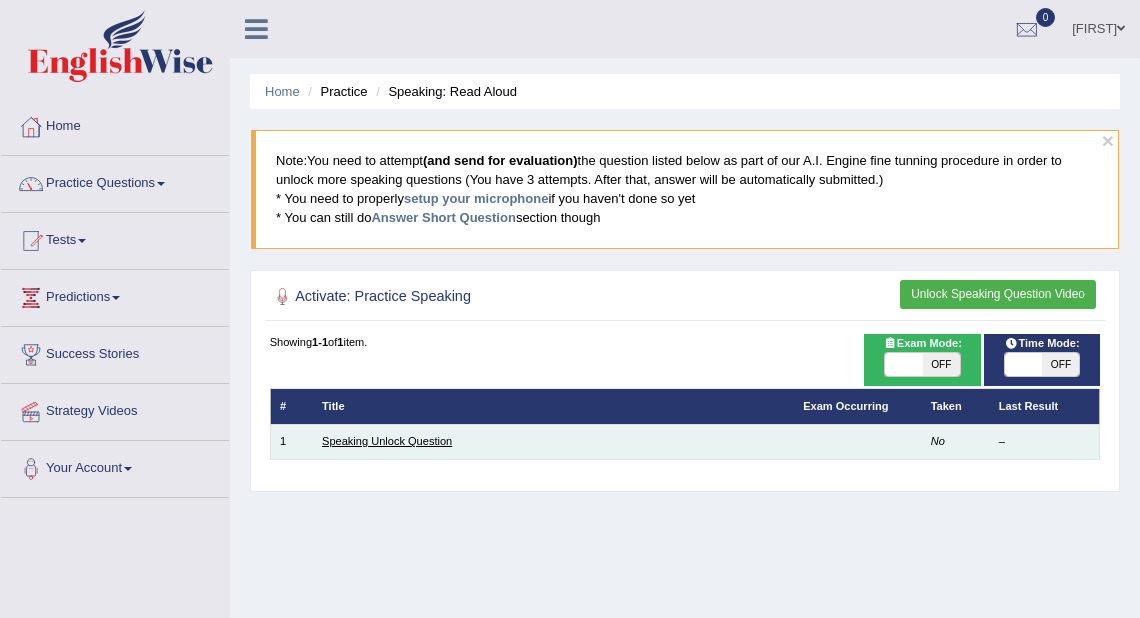 click on "Speaking Unlock Question" at bounding box center (387, 441) 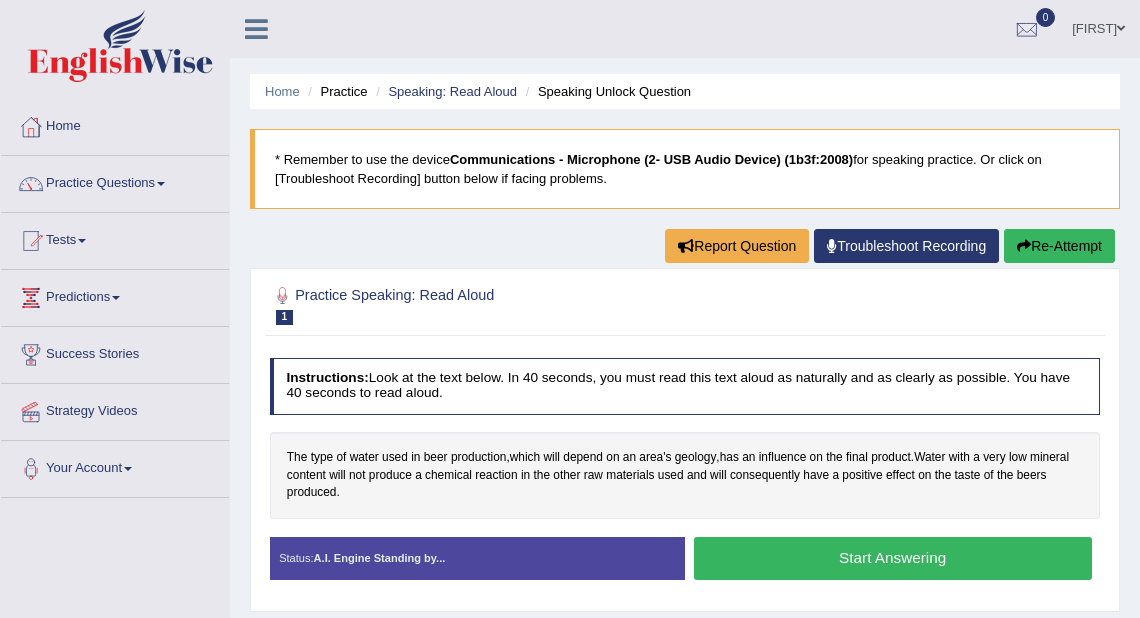 scroll, scrollTop: 0, scrollLeft: 0, axis: both 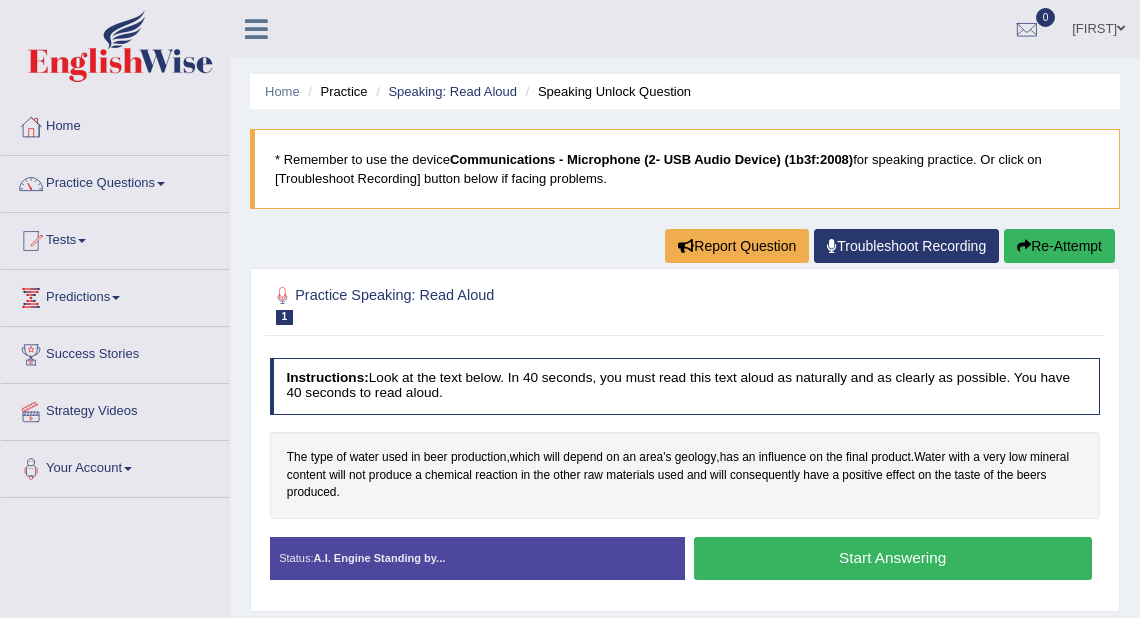 click on "Troubleshoot Recording" at bounding box center [906, 246] 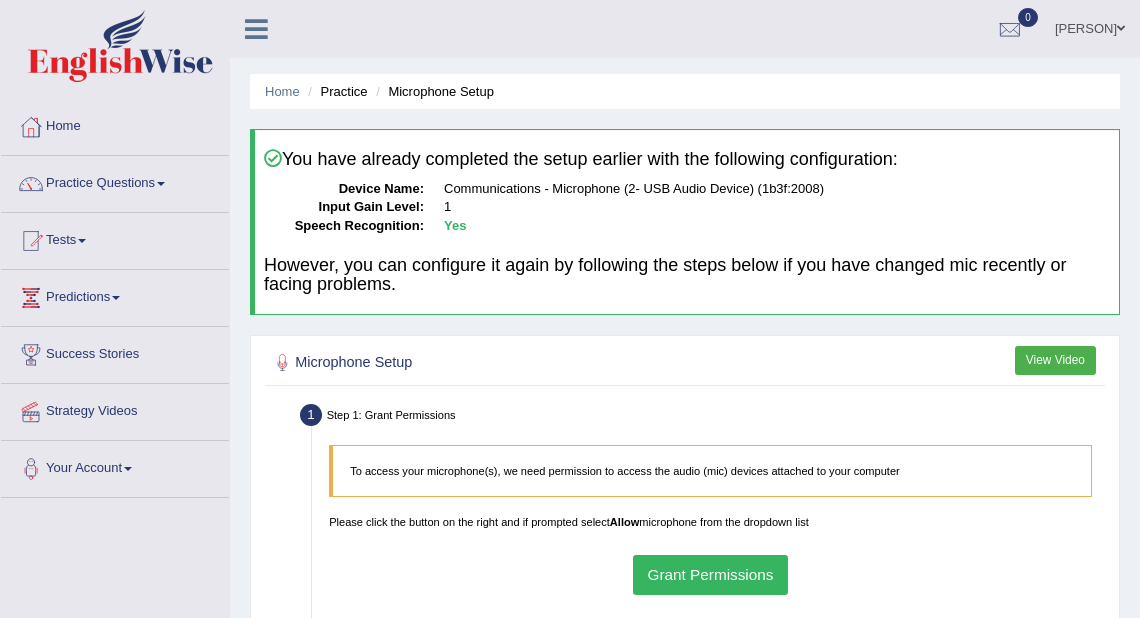 scroll, scrollTop: 0, scrollLeft: 0, axis: both 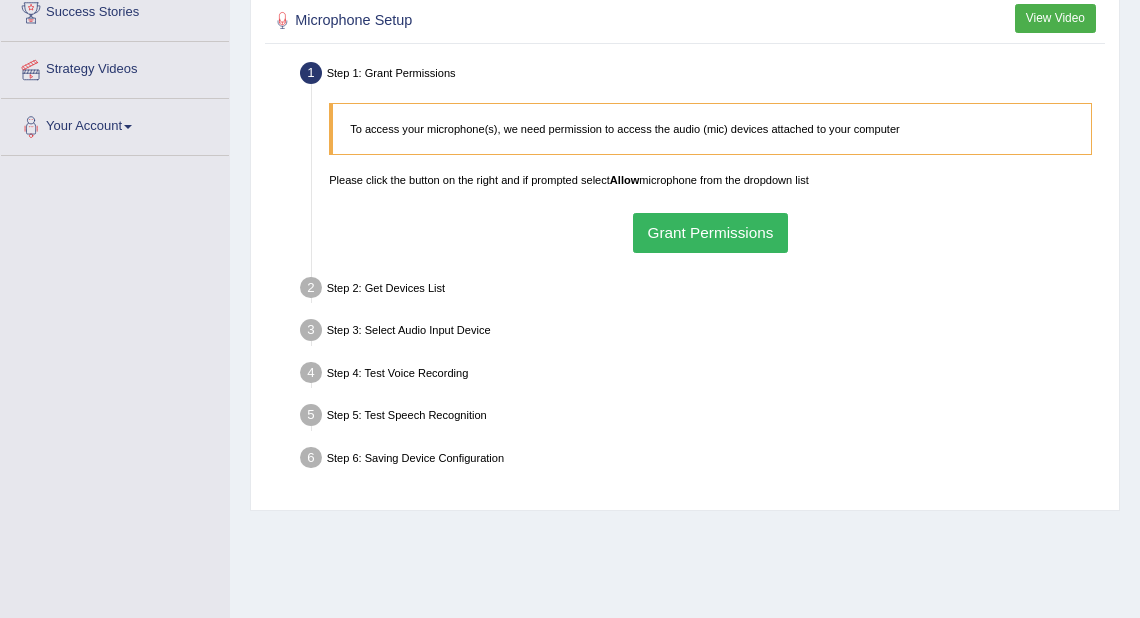 click on "Grant Permissions" at bounding box center [710, 232] 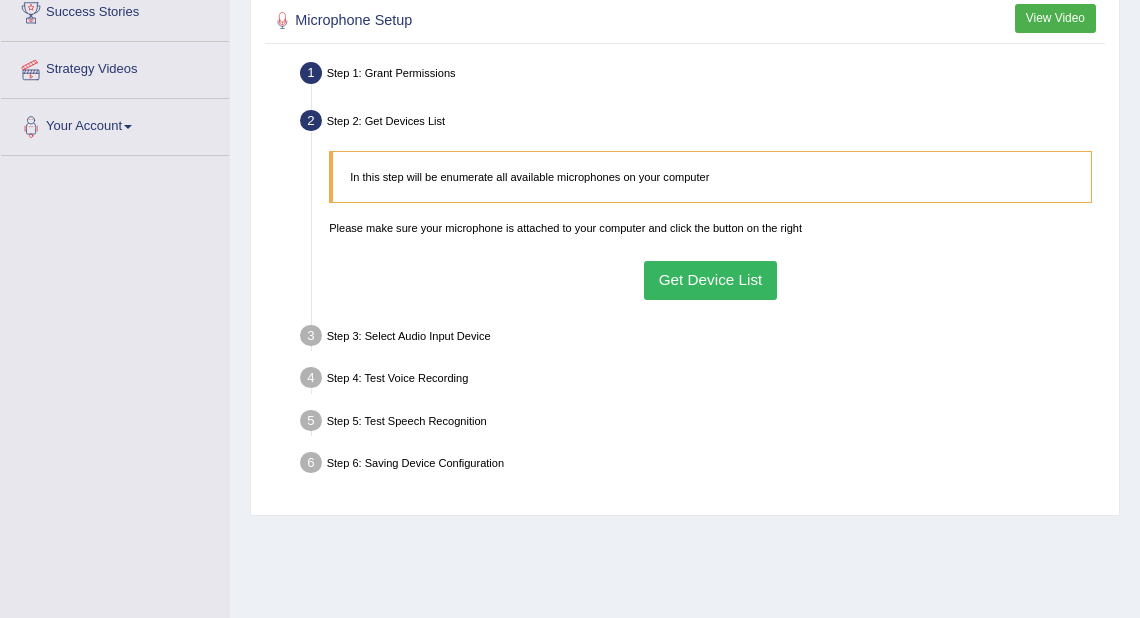 click on "Get Device List" at bounding box center [710, 280] 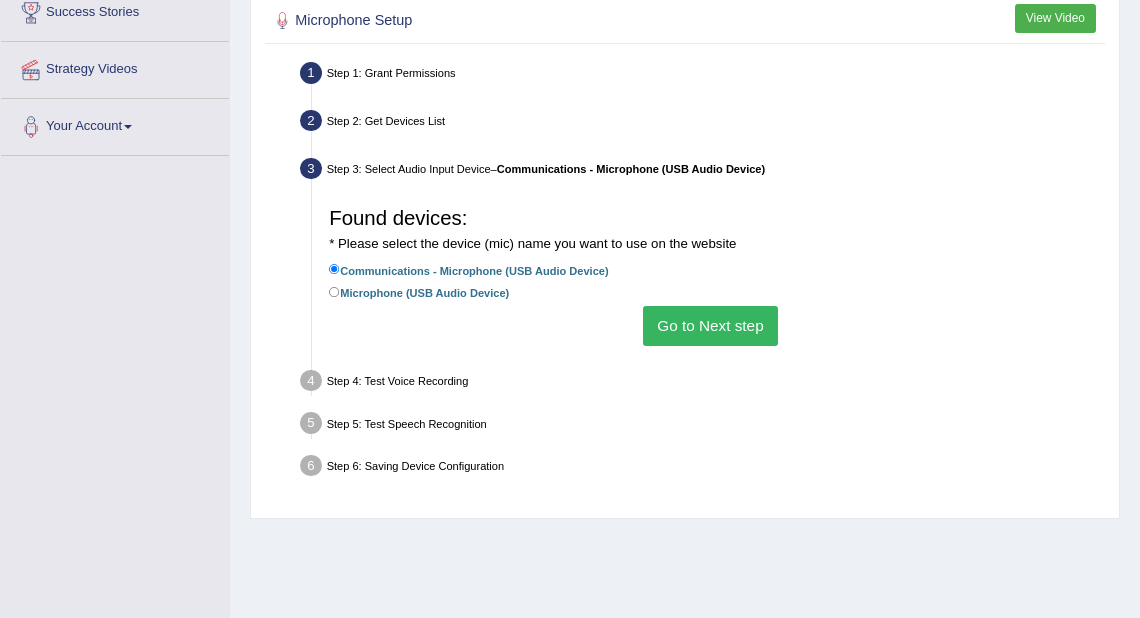 click on "Go to Next step" at bounding box center (710, 325) 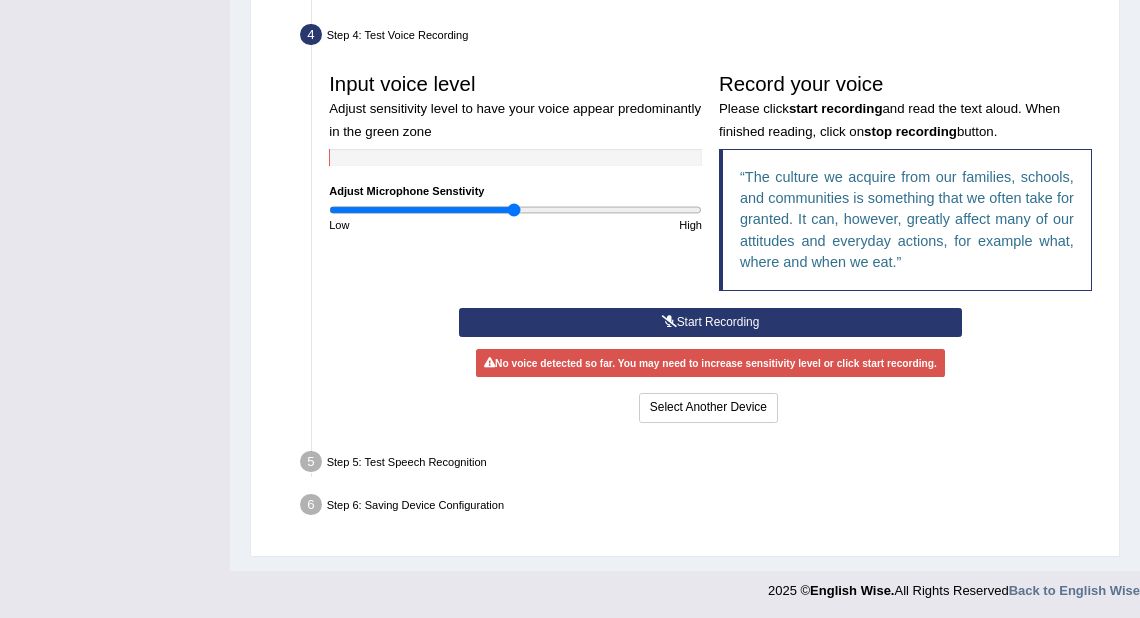 scroll, scrollTop: 524, scrollLeft: 0, axis: vertical 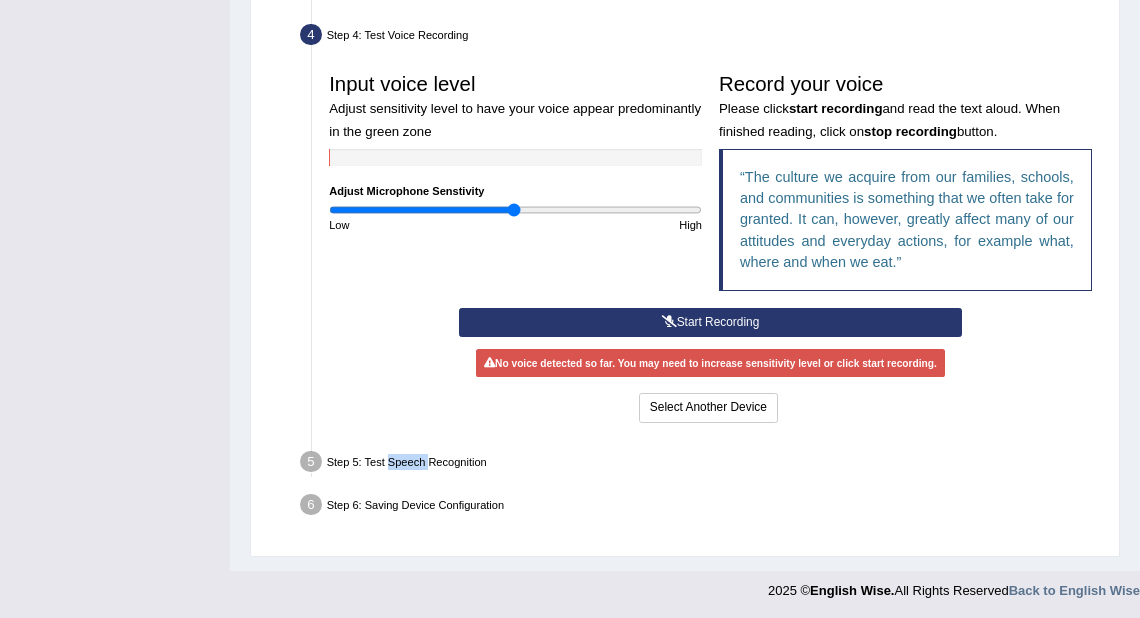 click on "Step 5: Test Speech Recognition" at bounding box center [702, 464] 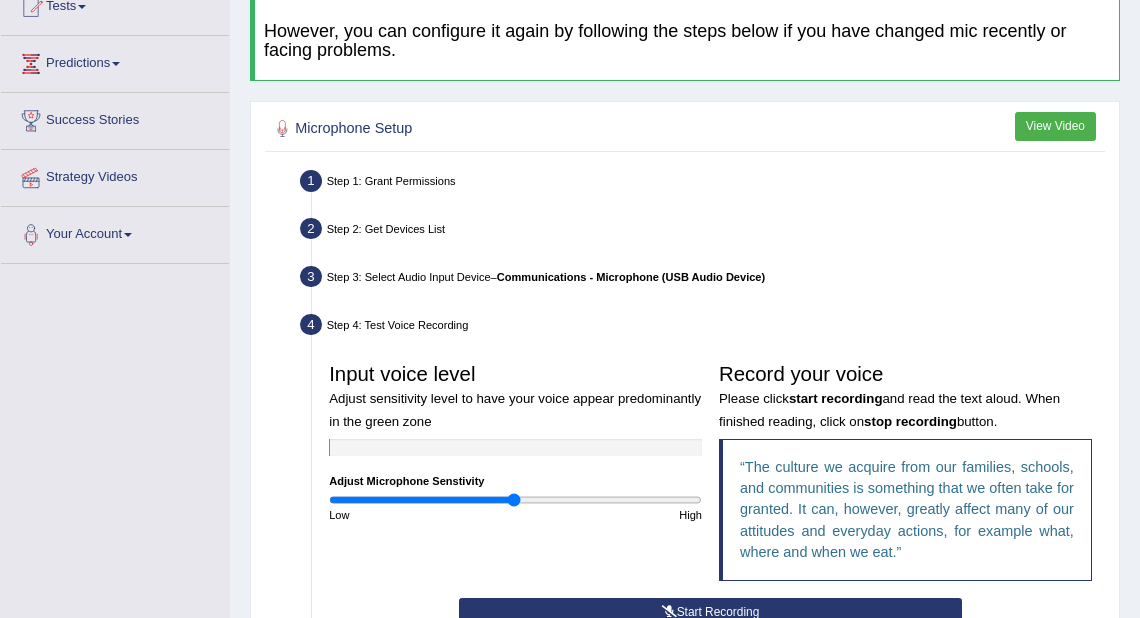 scroll, scrollTop: 169, scrollLeft: 0, axis: vertical 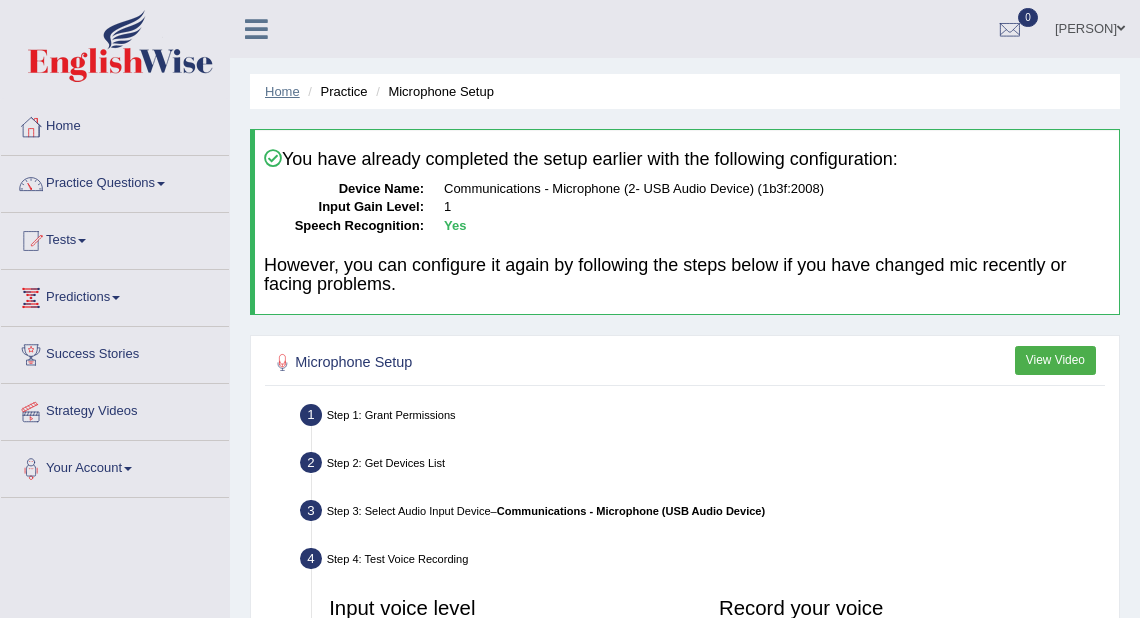 click on "Home" at bounding box center (282, 91) 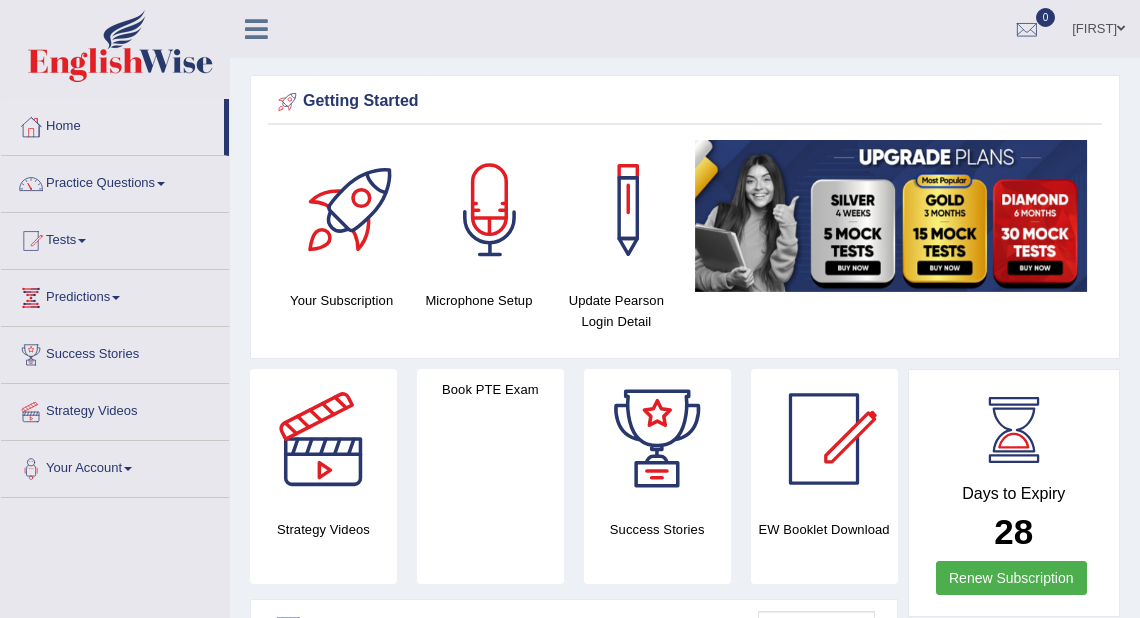 scroll, scrollTop: 0, scrollLeft: 0, axis: both 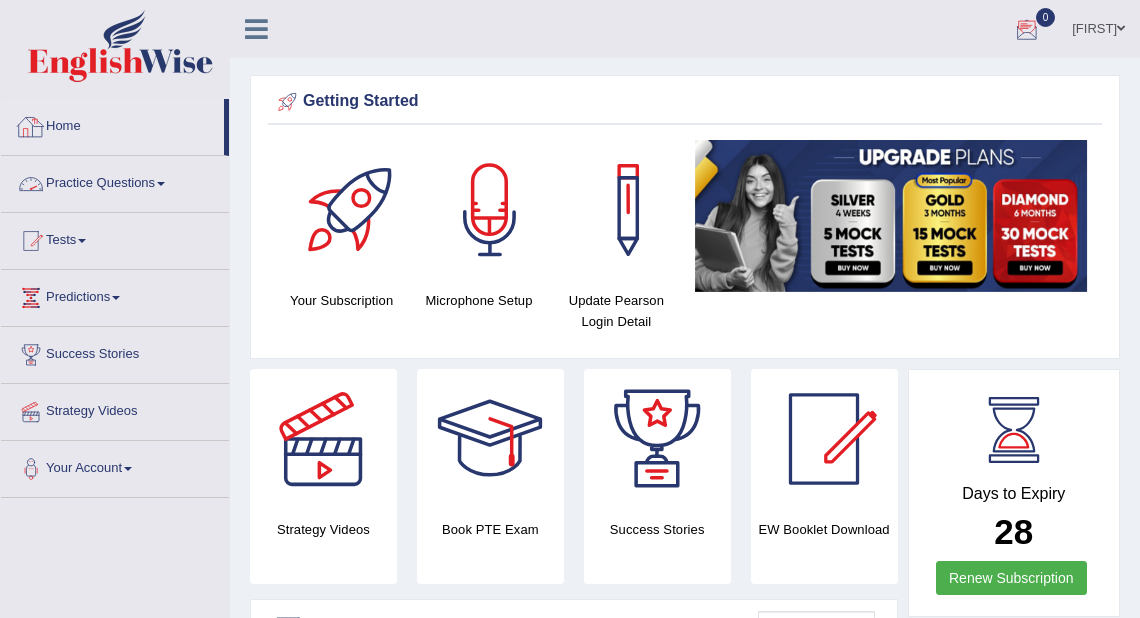 click on "Practice Questions" at bounding box center [115, 181] 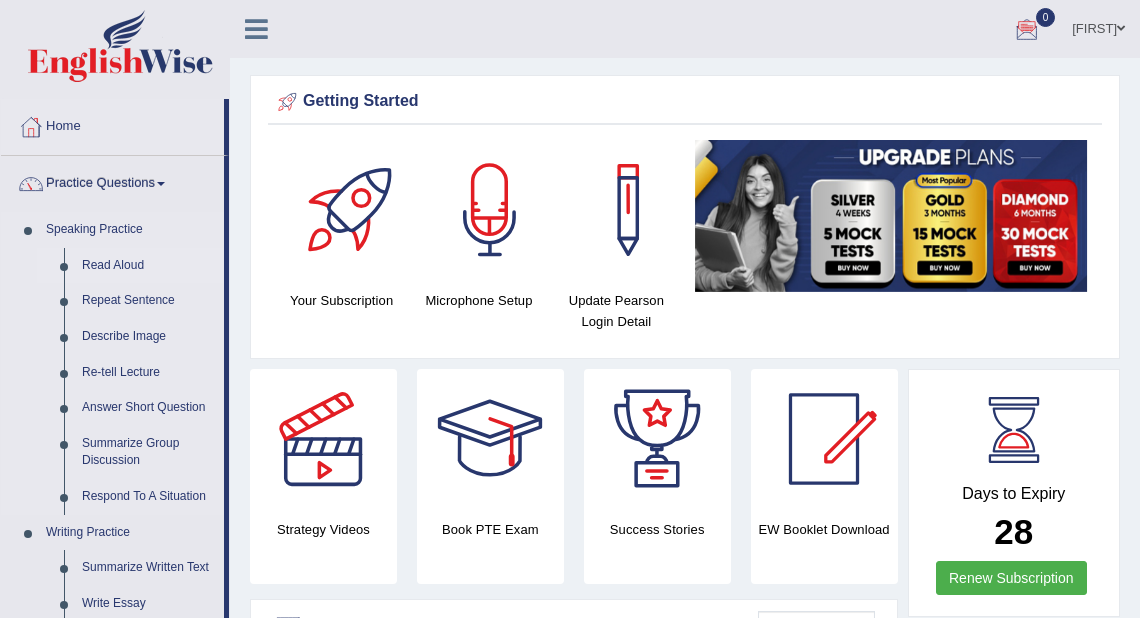 click on "Read Aloud" at bounding box center [148, 266] 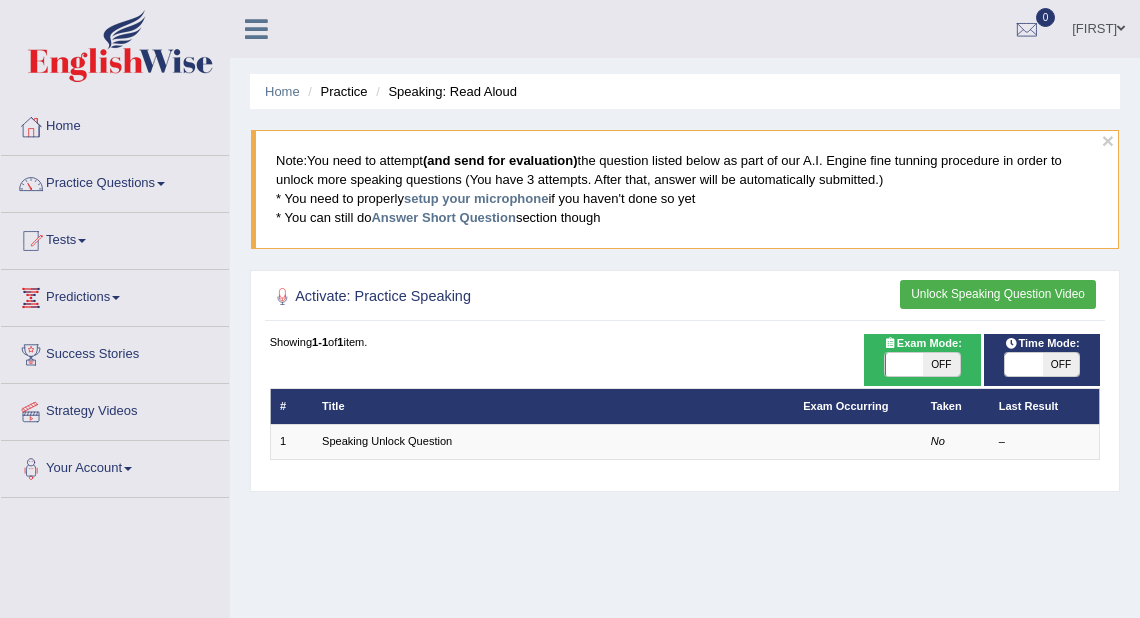 scroll, scrollTop: 0, scrollLeft: 0, axis: both 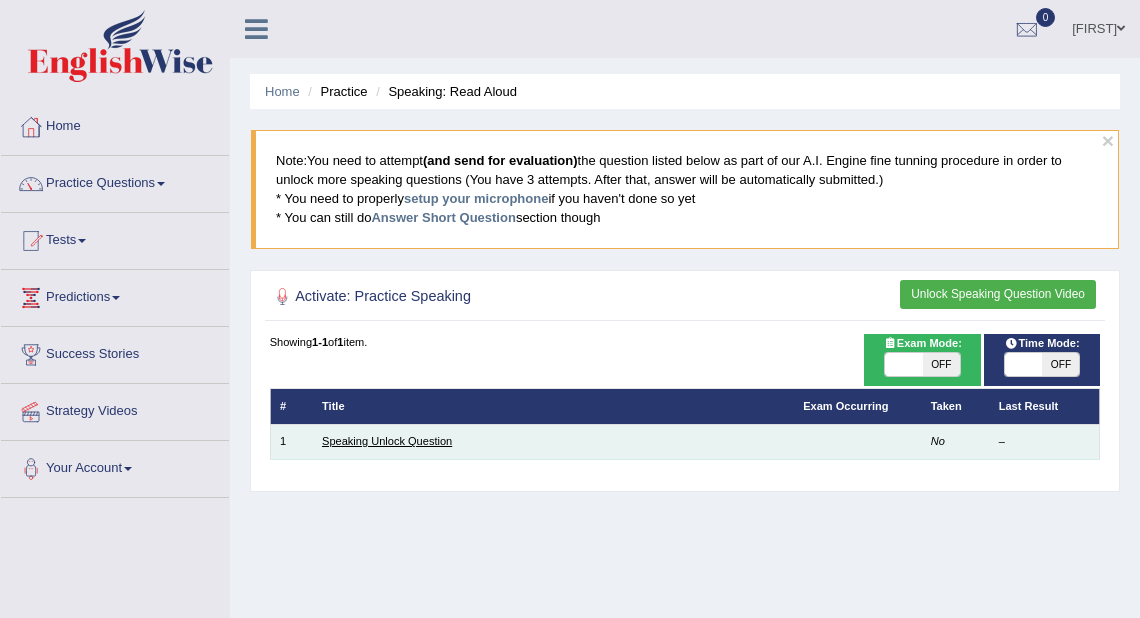 click on "Speaking Unlock Question" at bounding box center [387, 441] 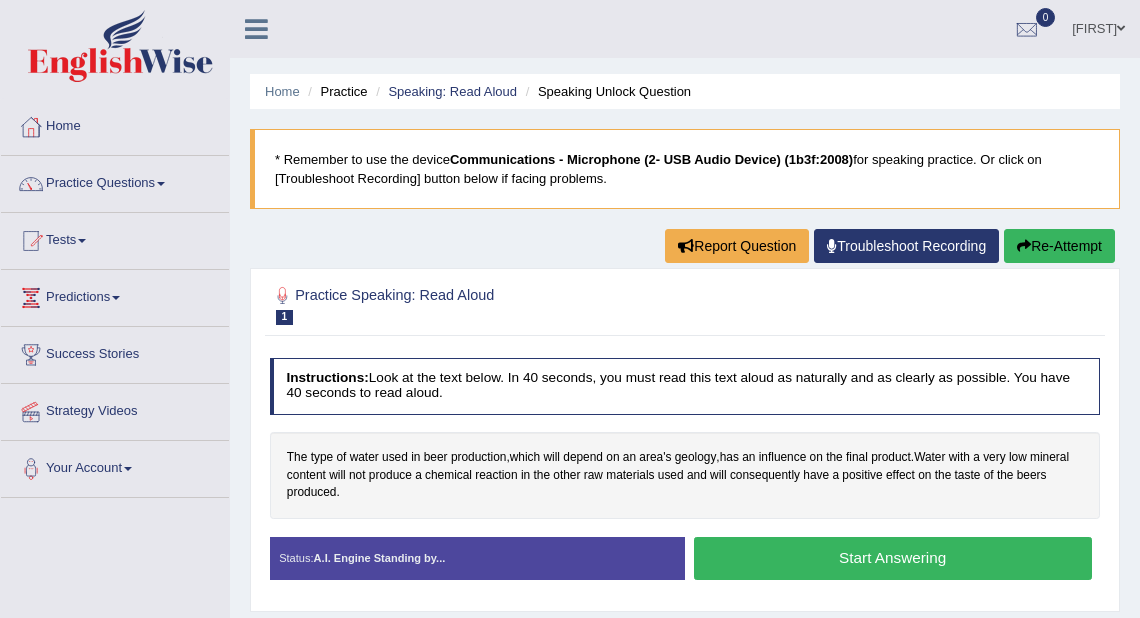 scroll, scrollTop: 0, scrollLeft: 0, axis: both 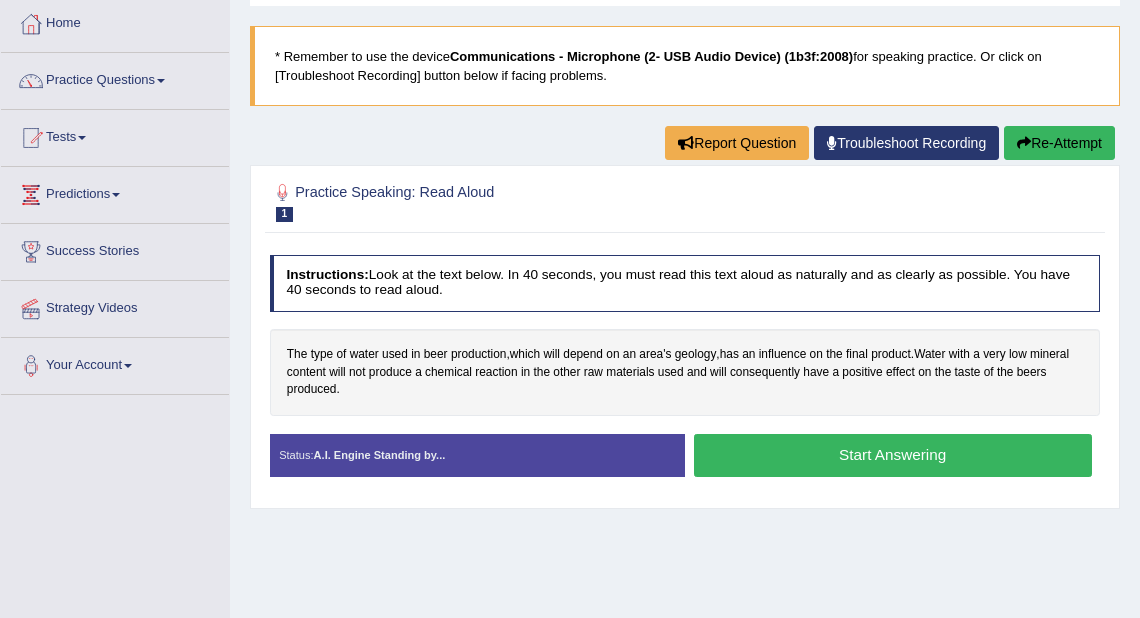 click on "Start Answering" at bounding box center [893, 455] 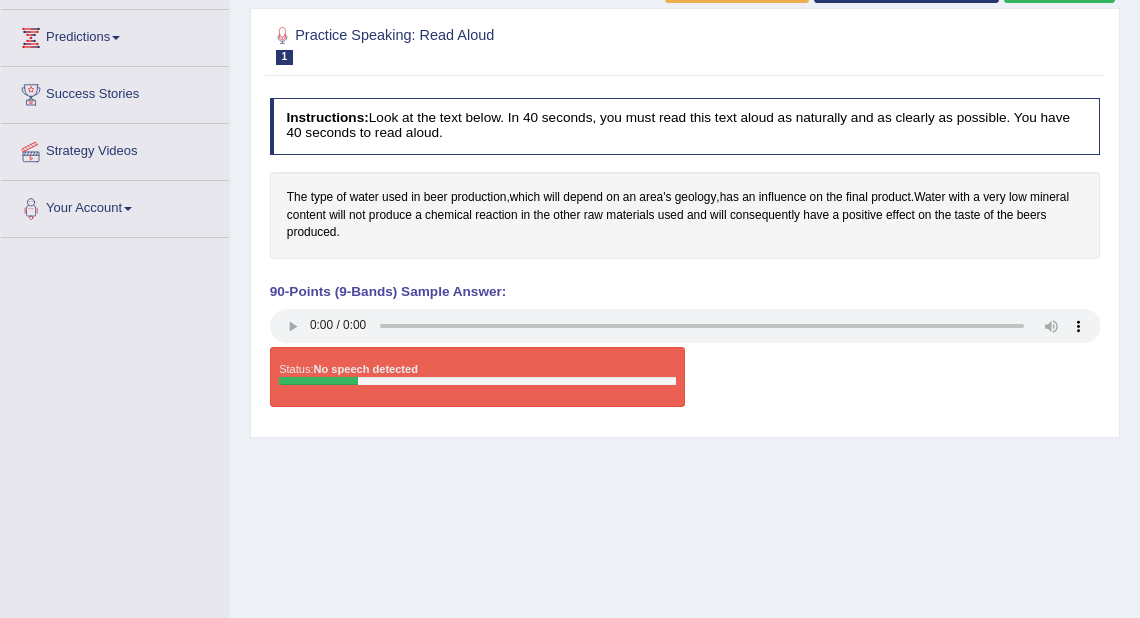 scroll, scrollTop: 265, scrollLeft: 0, axis: vertical 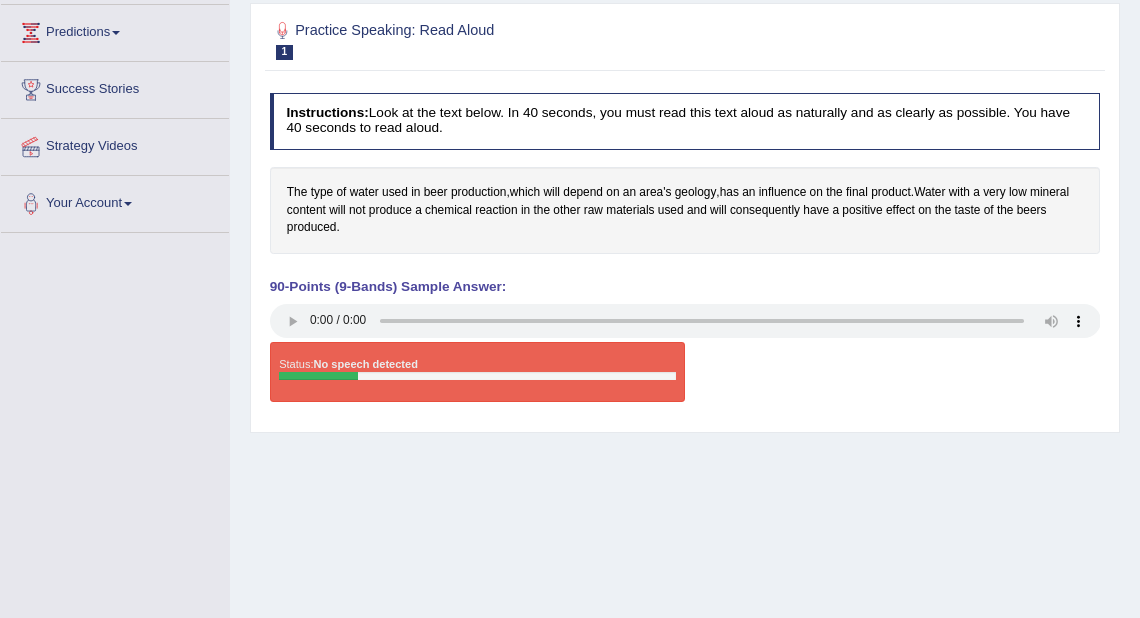 click on "Status:  No speech detected" at bounding box center (477, 372) 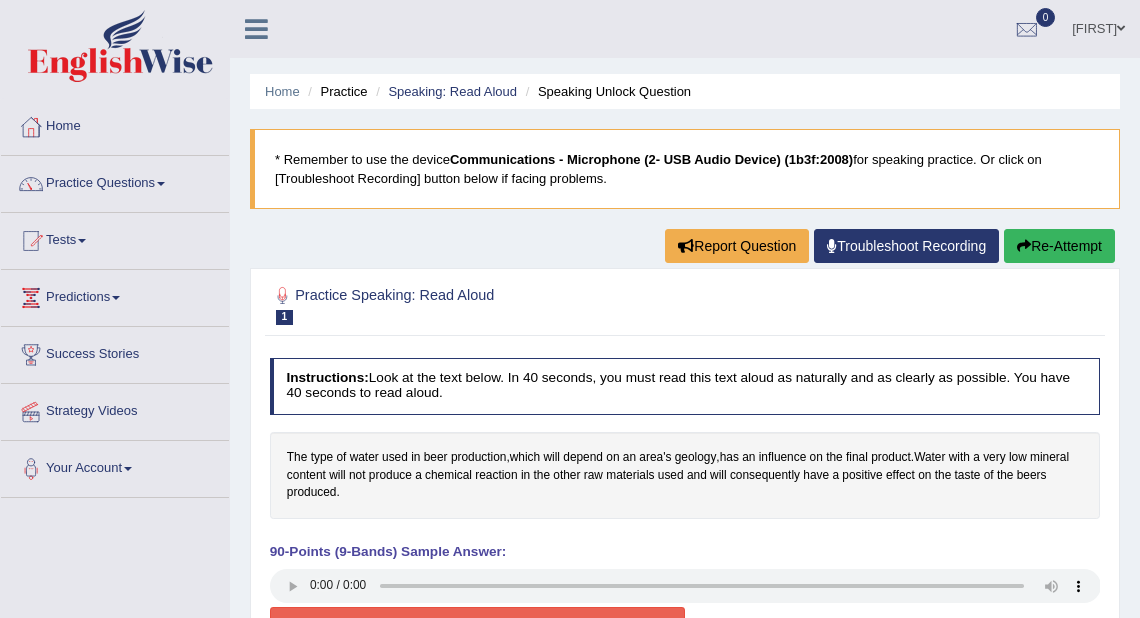 click on "Troubleshoot Recording" at bounding box center (906, 246) 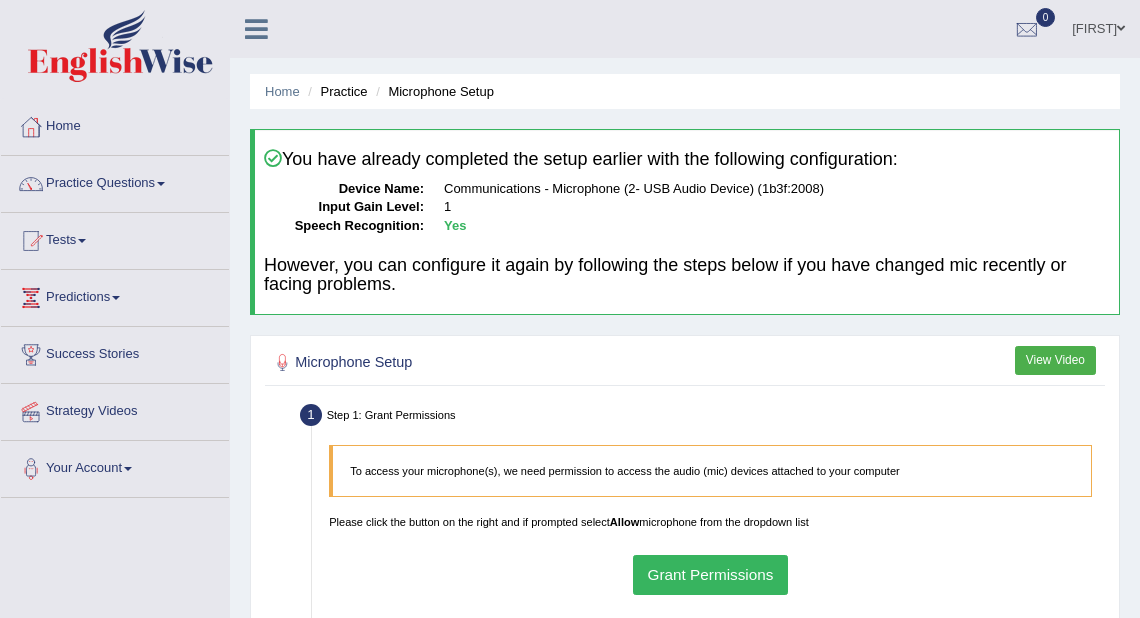 scroll, scrollTop: 0, scrollLeft: 0, axis: both 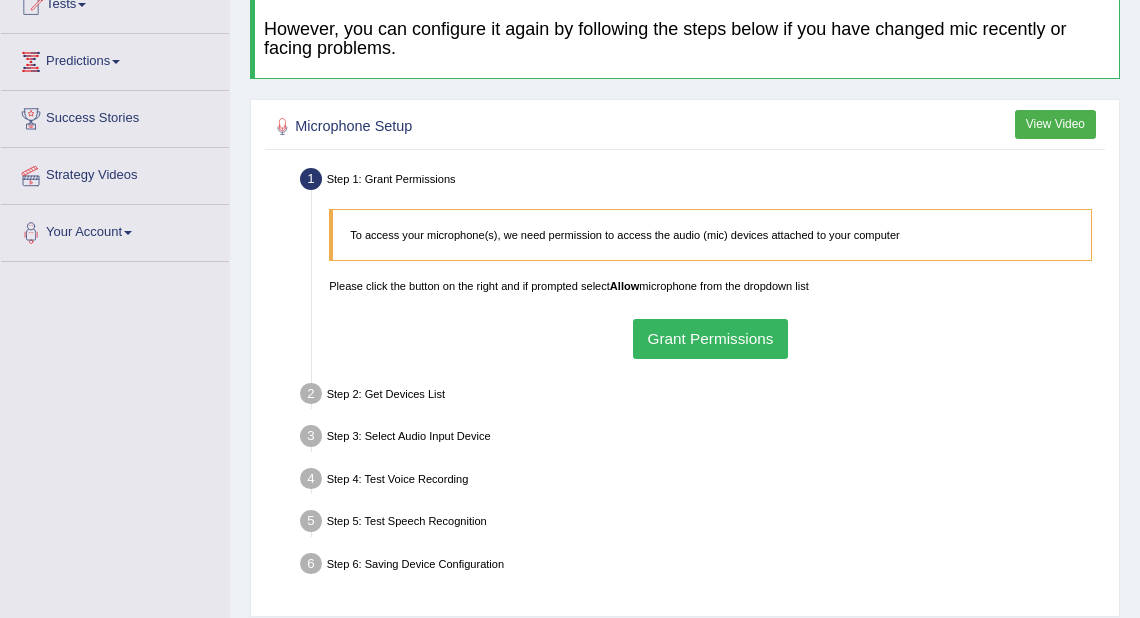 click on "Grant Permissions" at bounding box center (710, 338) 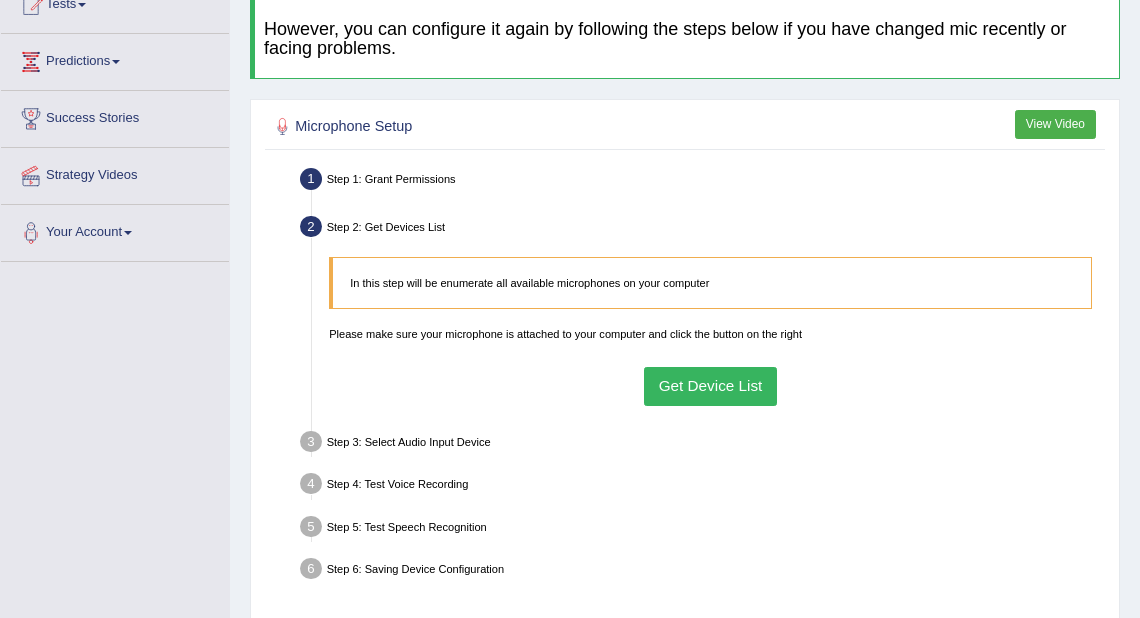 click on "Get Device List" at bounding box center [710, 386] 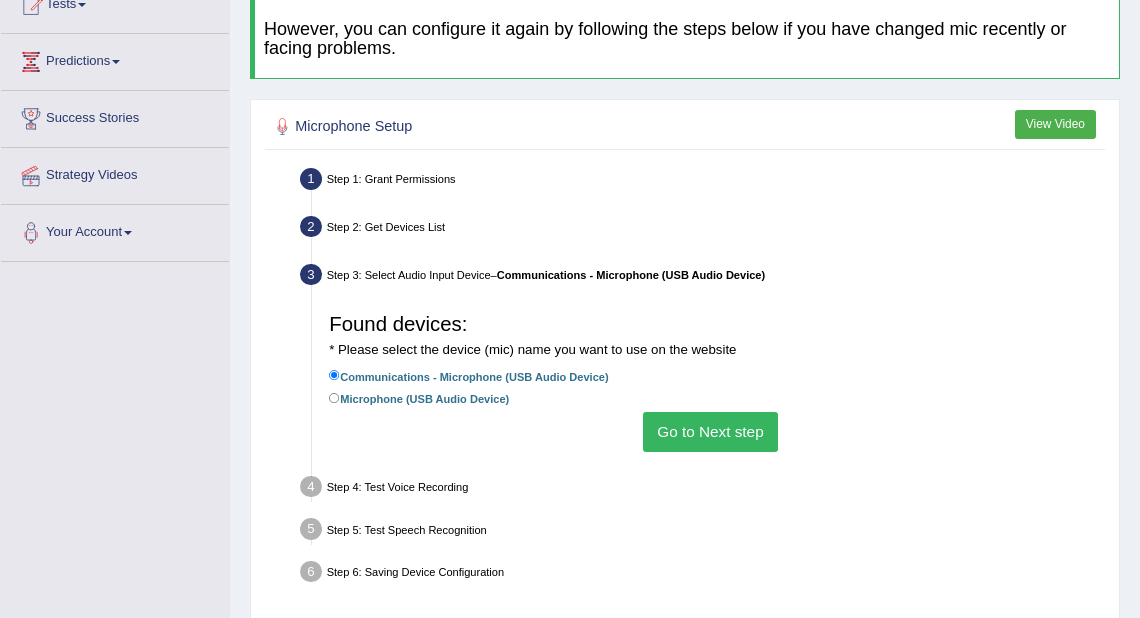 click on "Go to Next step" at bounding box center (710, 431) 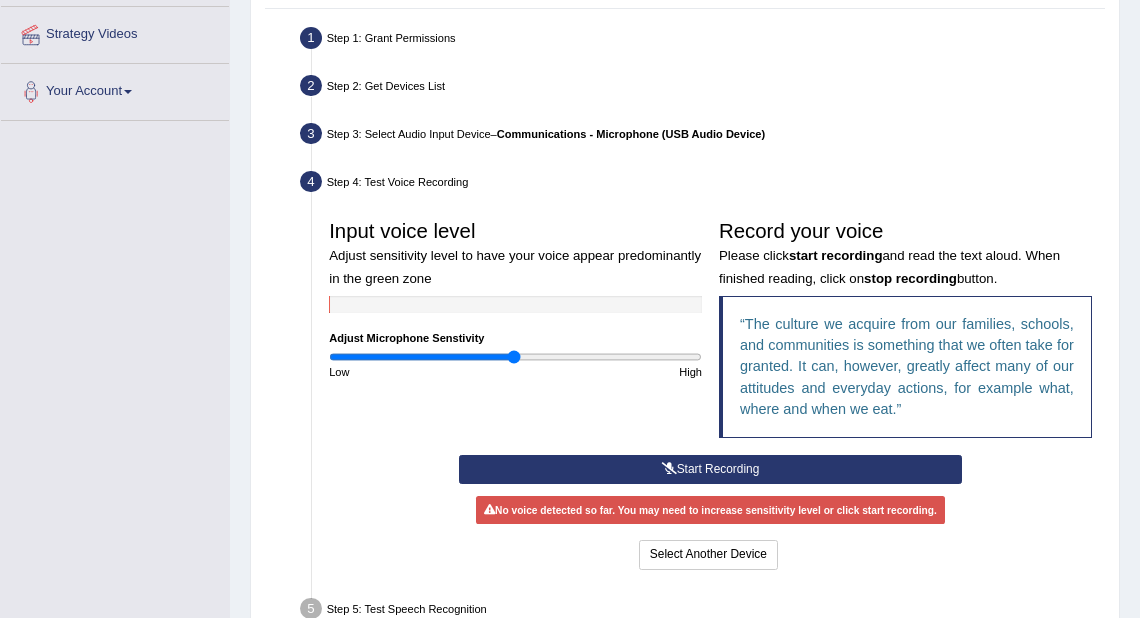 scroll, scrollTop: 464, scrollLeft: 0, axis: vertical 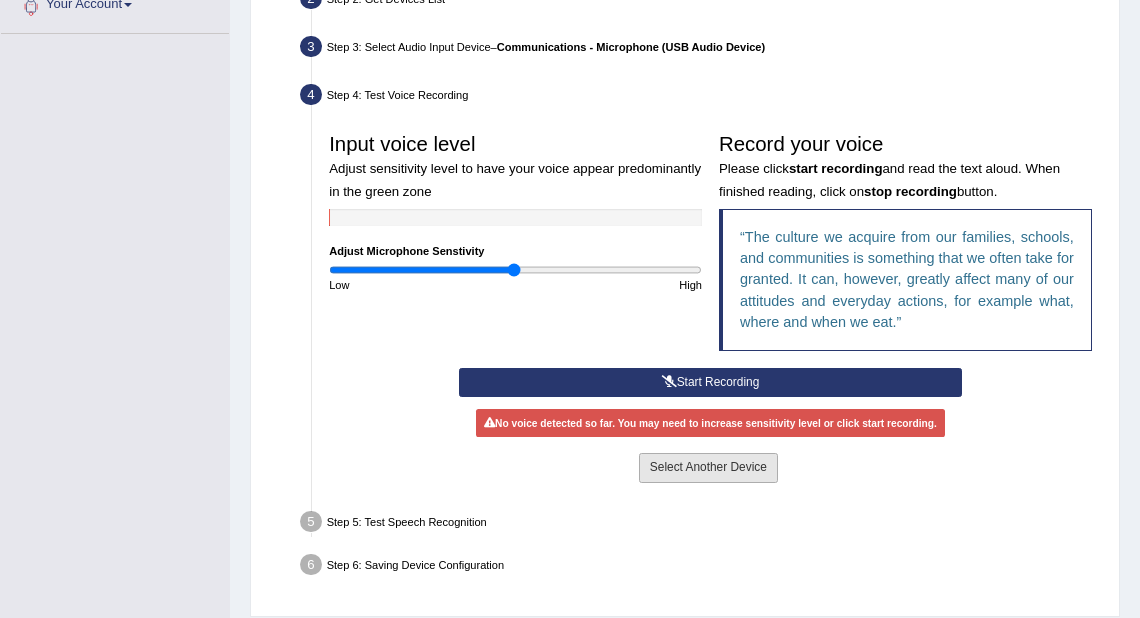 click on "Select Another Device" at bounding box center [708, 467] 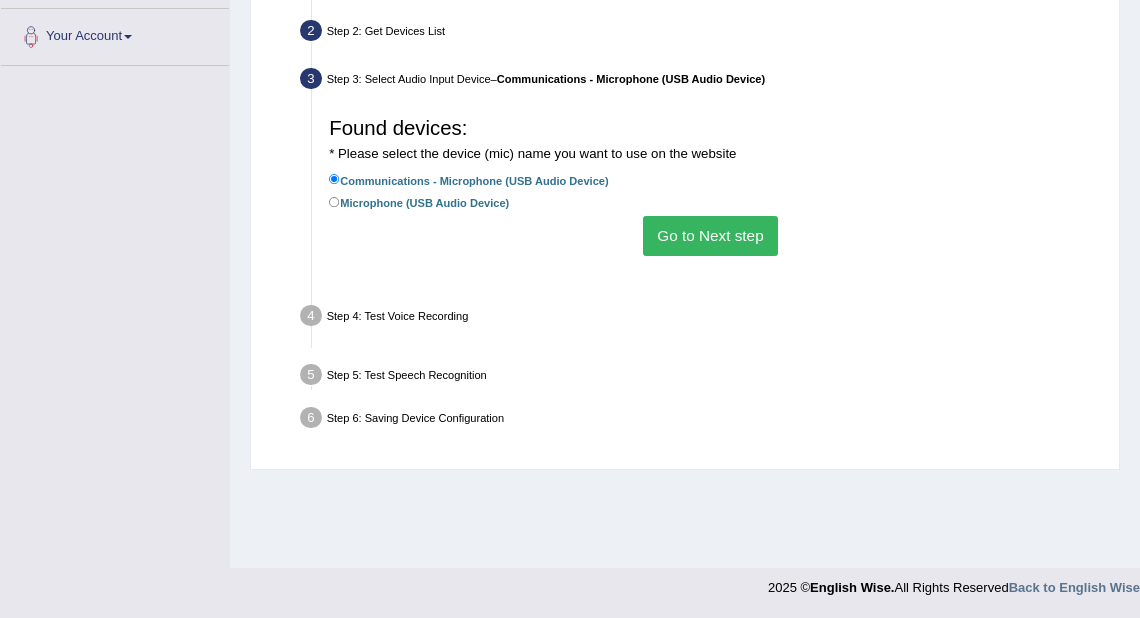 scroll, scrollTop: 432, scrollLeft: 0, axis: vertical 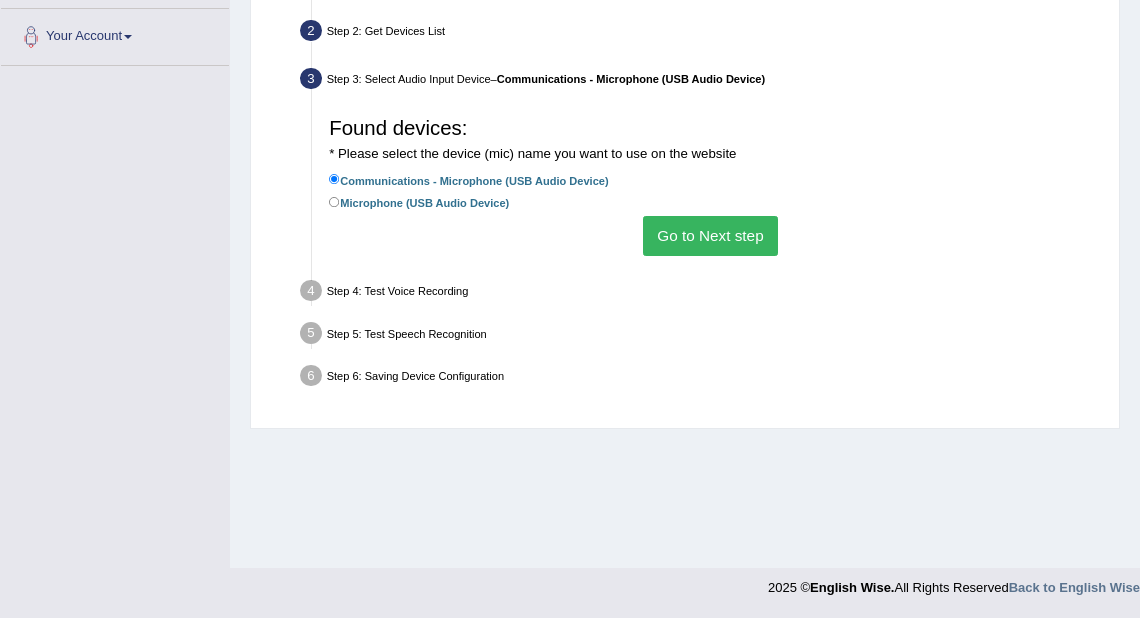 click on "Go to Next step" at bounding box center (710, 235) 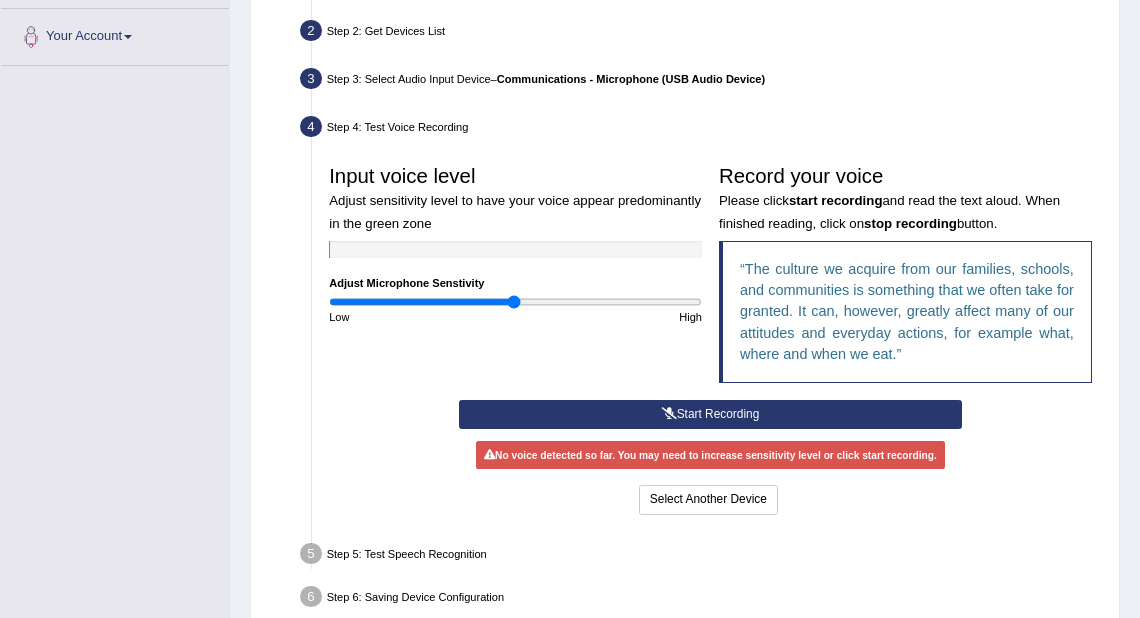 click on "Start Recording" at bounding box center (710, 414) 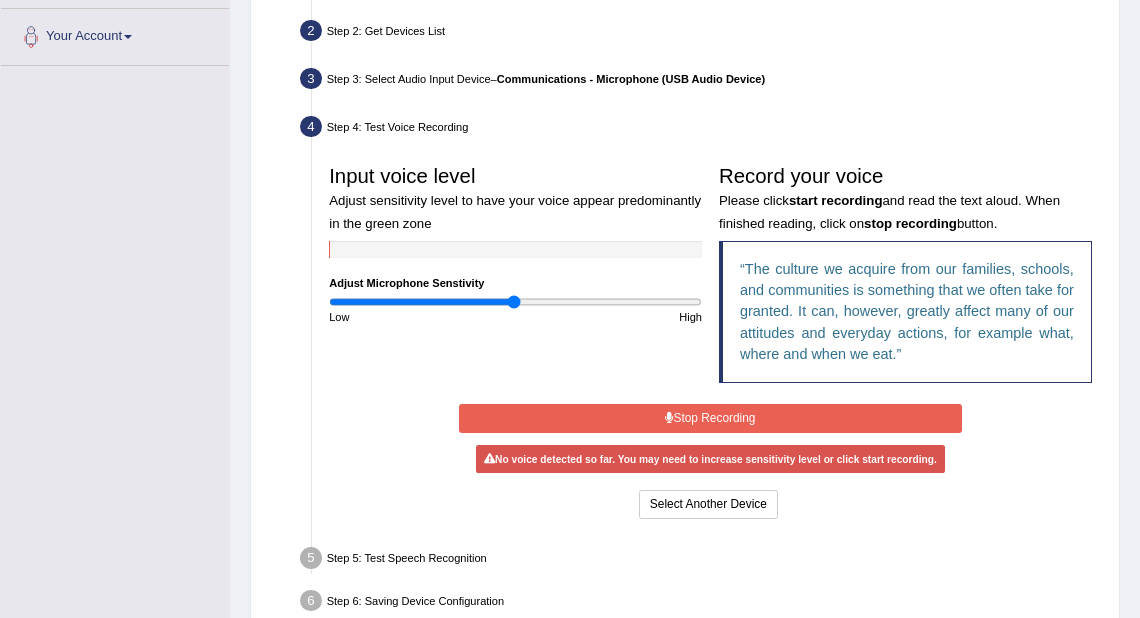 click on "Stop Recording" at bounding box center [710, 418] 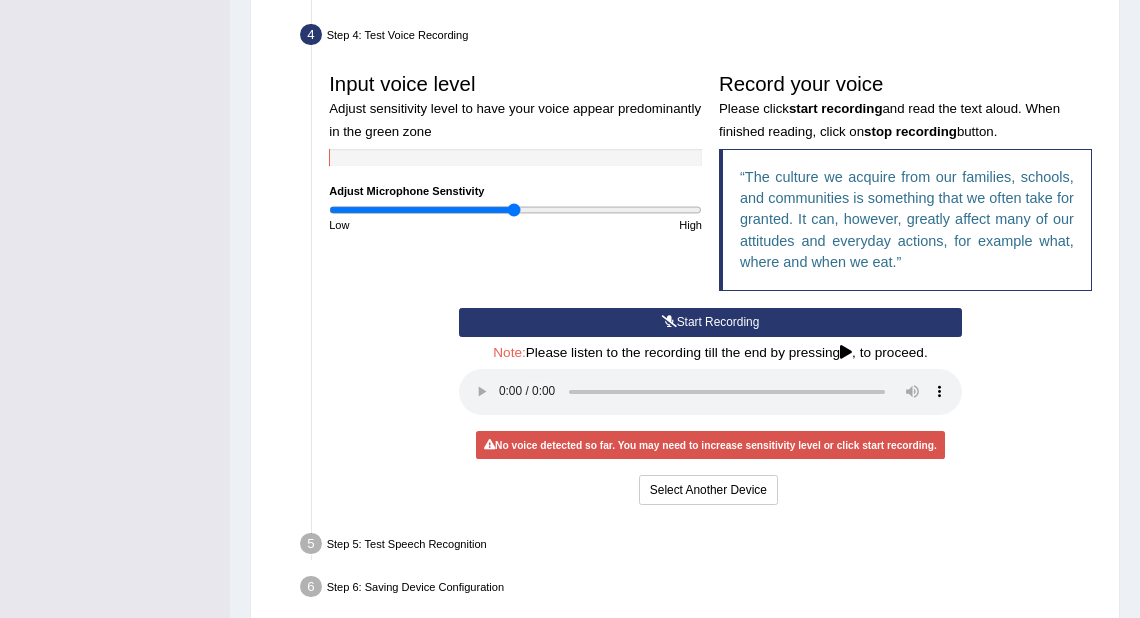 scroll, scrollTop: 607, scrollLeft: 0, axis: vertical 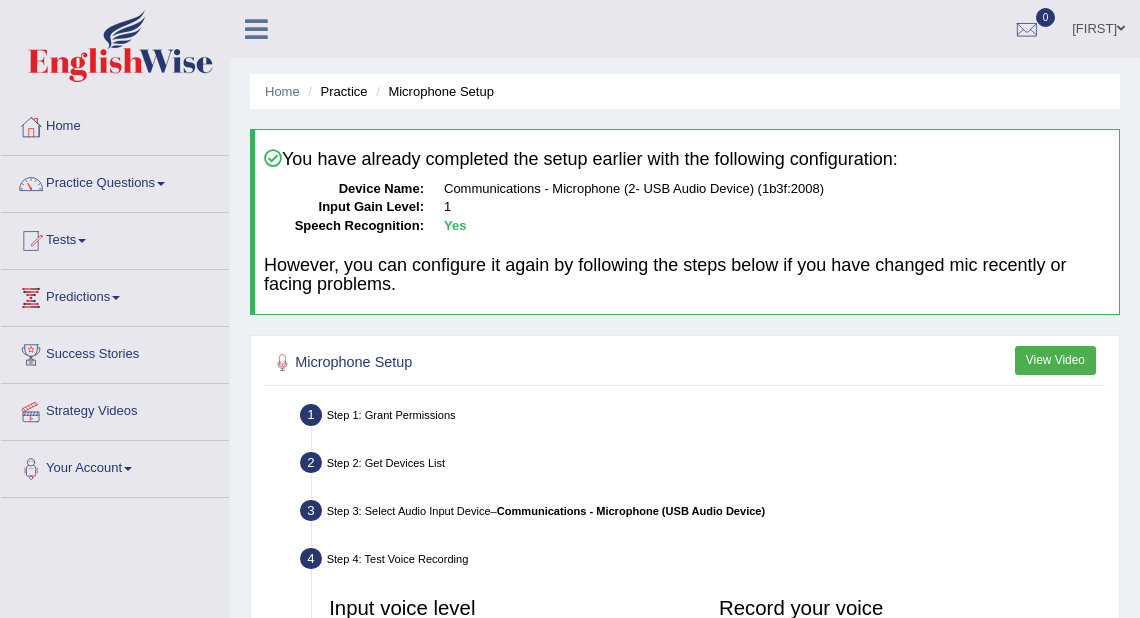 click on "Your Account" at bounding box center (115, 466) 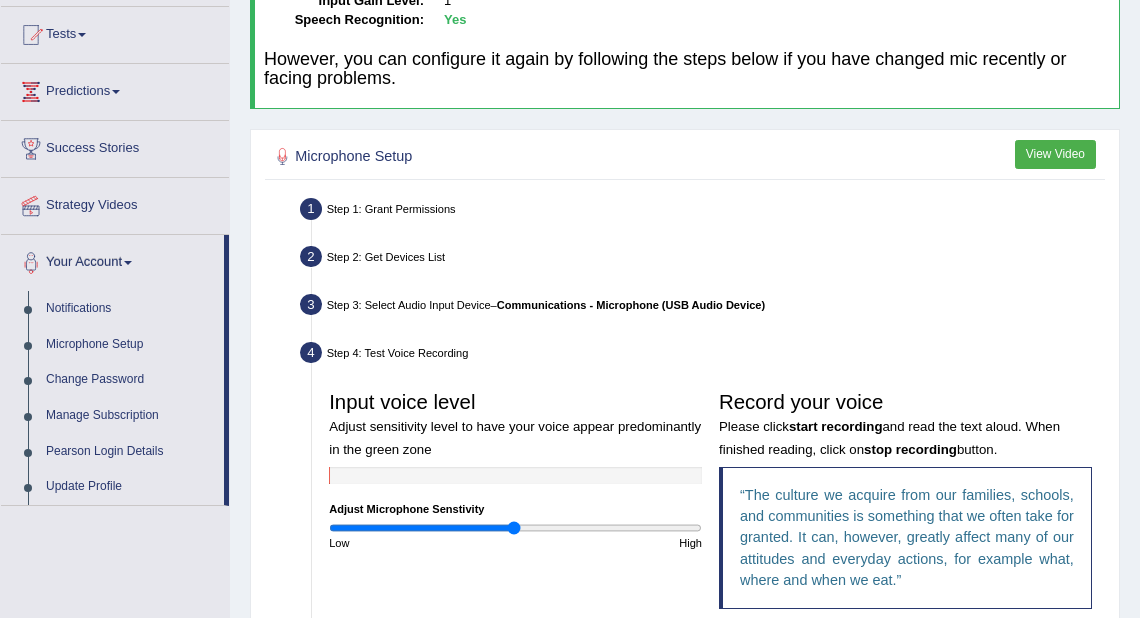scroll, scrollTop: 232, scrollLeft: 0, axis: vertical 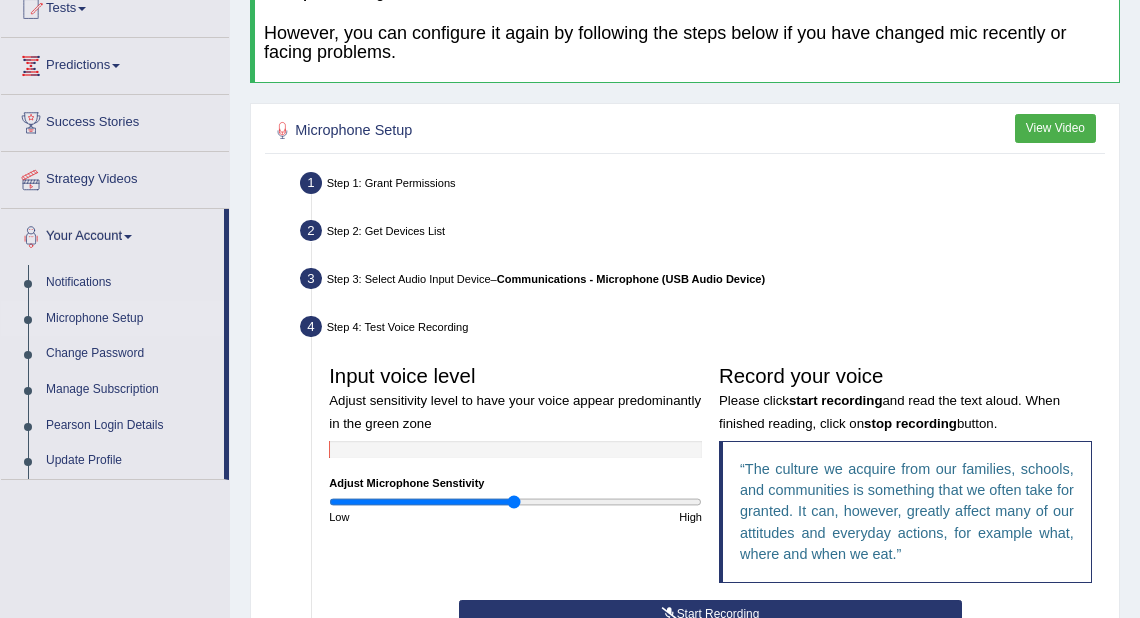 click on "Microphone Setup" at bounding box center [130, 319] 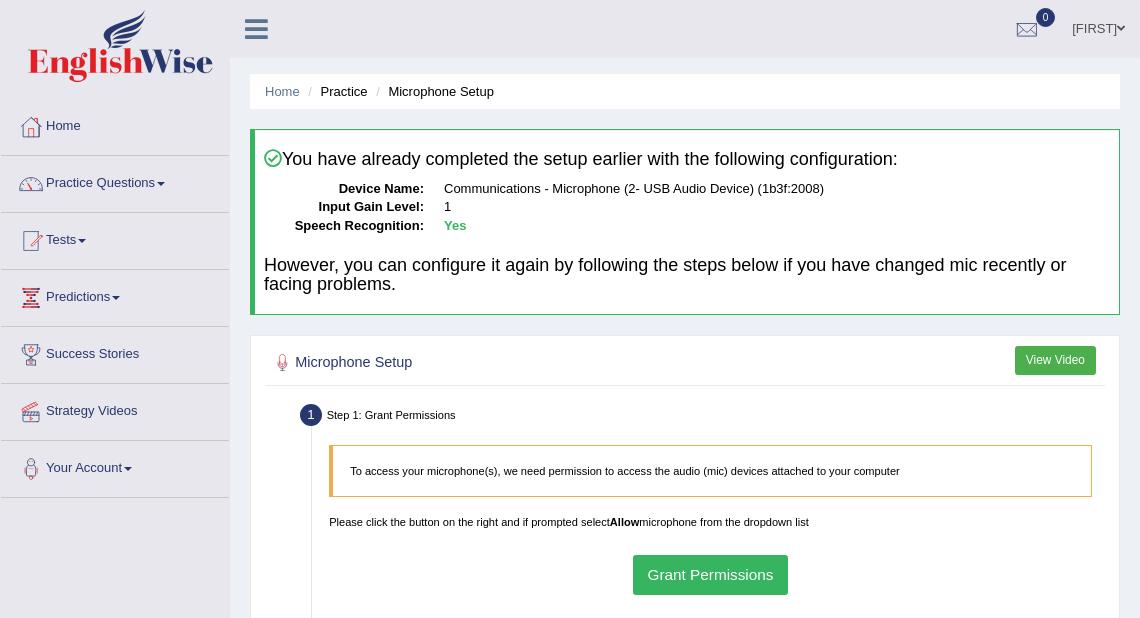 scroll, scrollTop: 269, scrollLeft: 0, axis: vertical 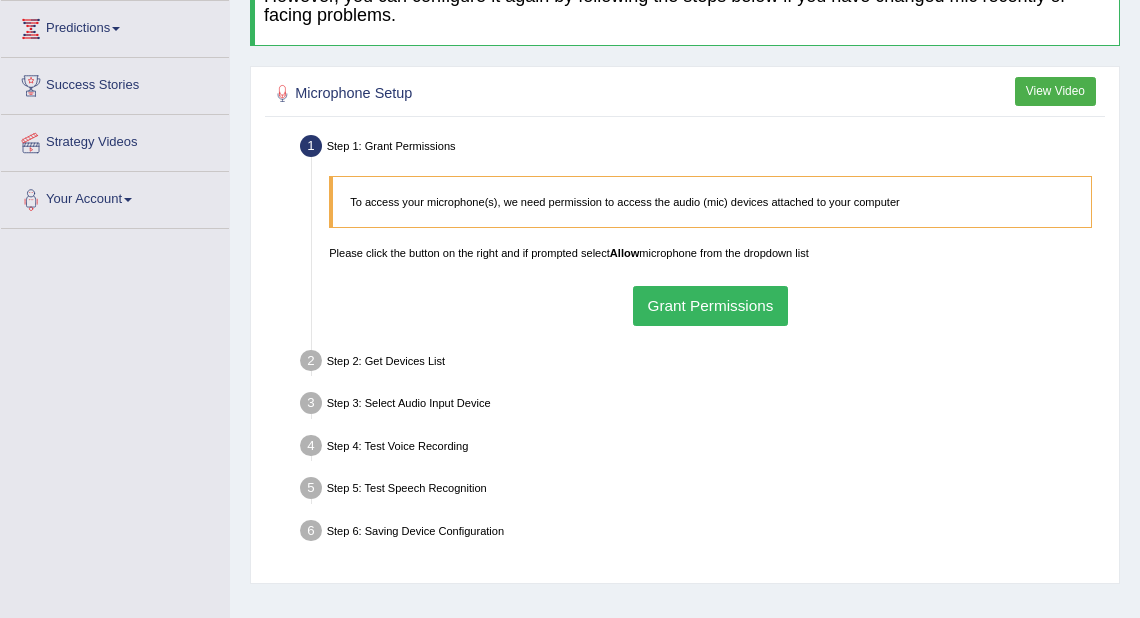 click on "Grant Permissions" at bounding box center [710, 305] 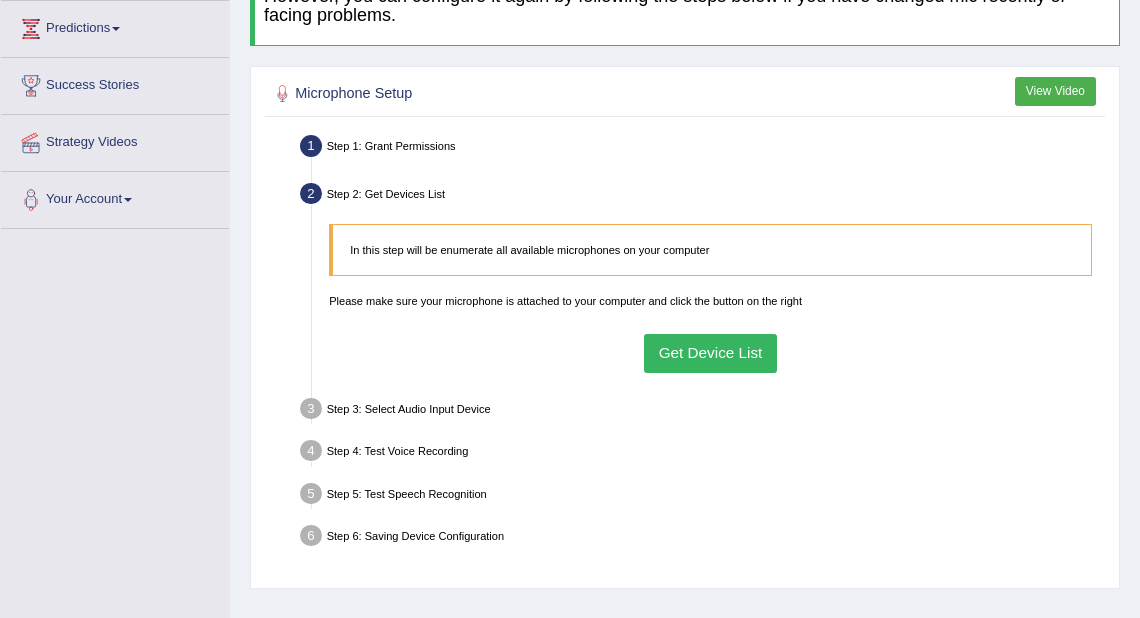 click on "Get Device List" at bounding box center [710, 353] 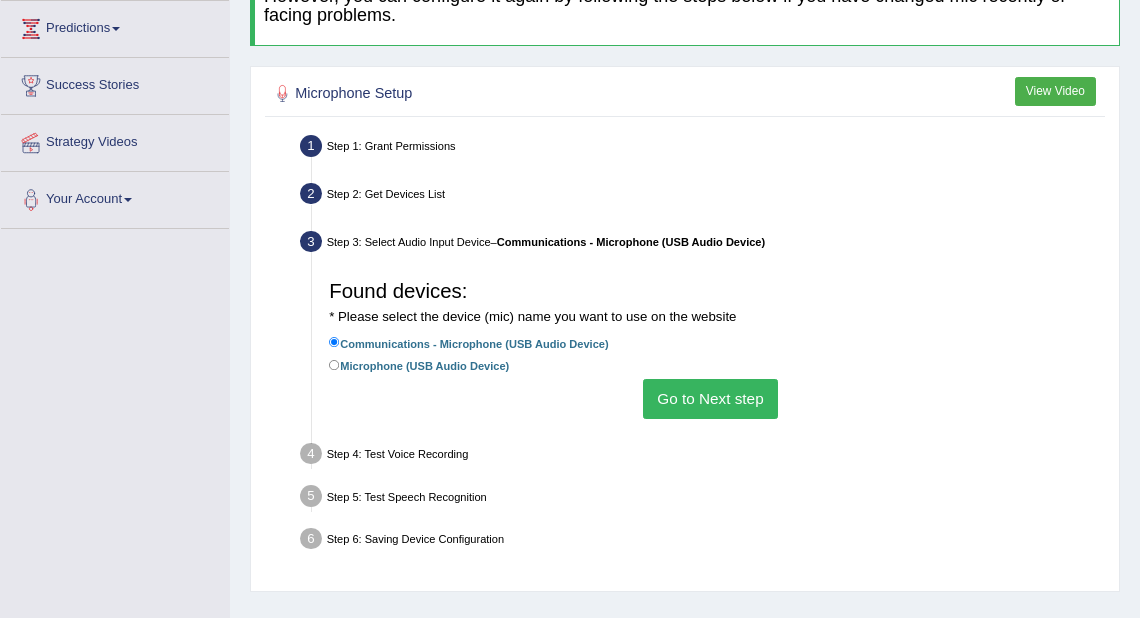 click on "Go to Next step" at bounding box center [710, 398] 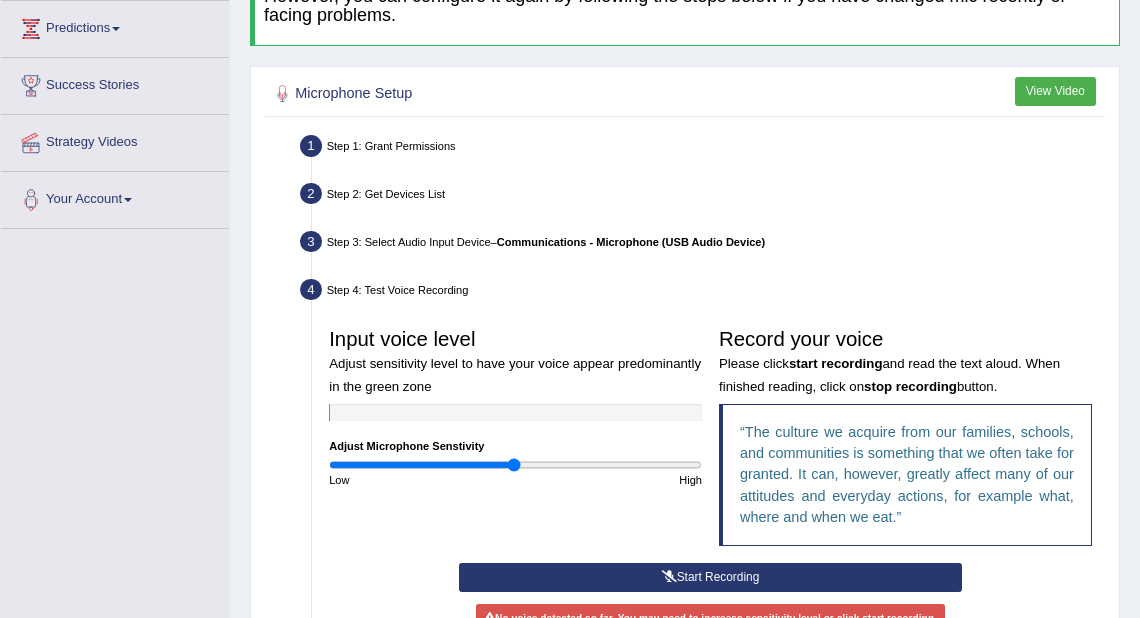 click on "Start Recording" at bounding box center [710, 577] 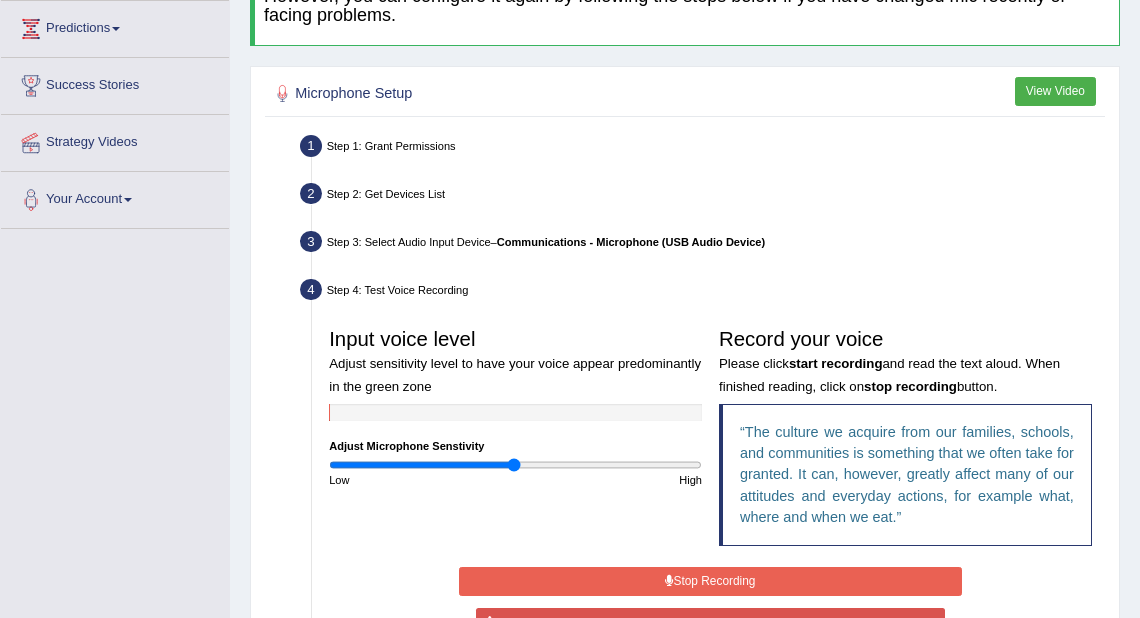 click on "Stop Recording" at bounding box center [710, 581] 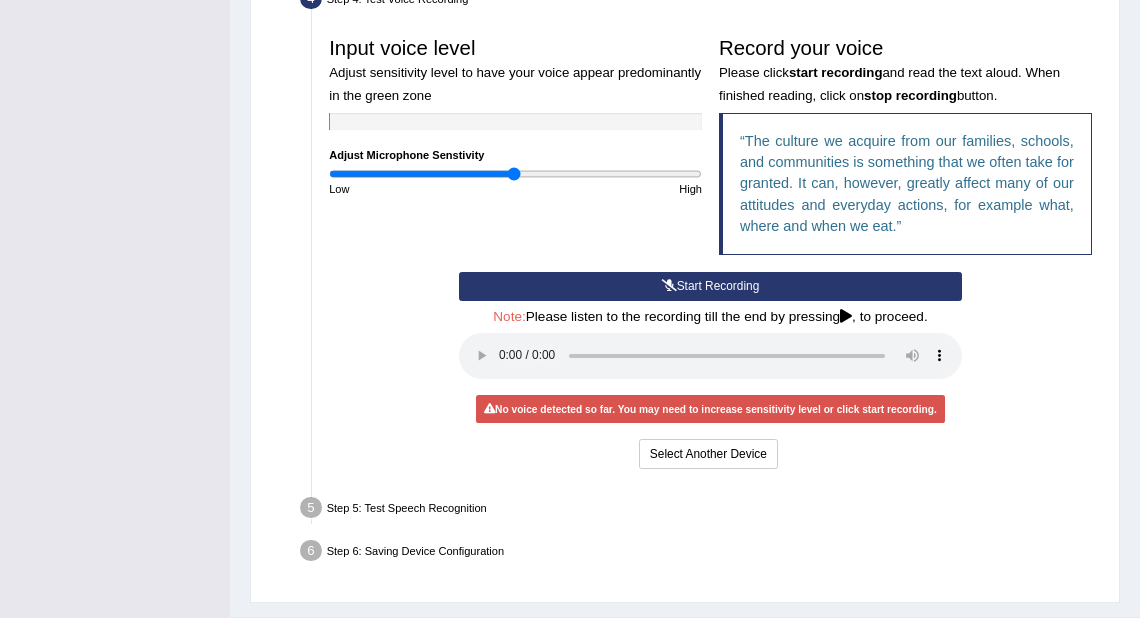 scroll, scrollTop: 595, scrollLeft: 0, axis: vertical 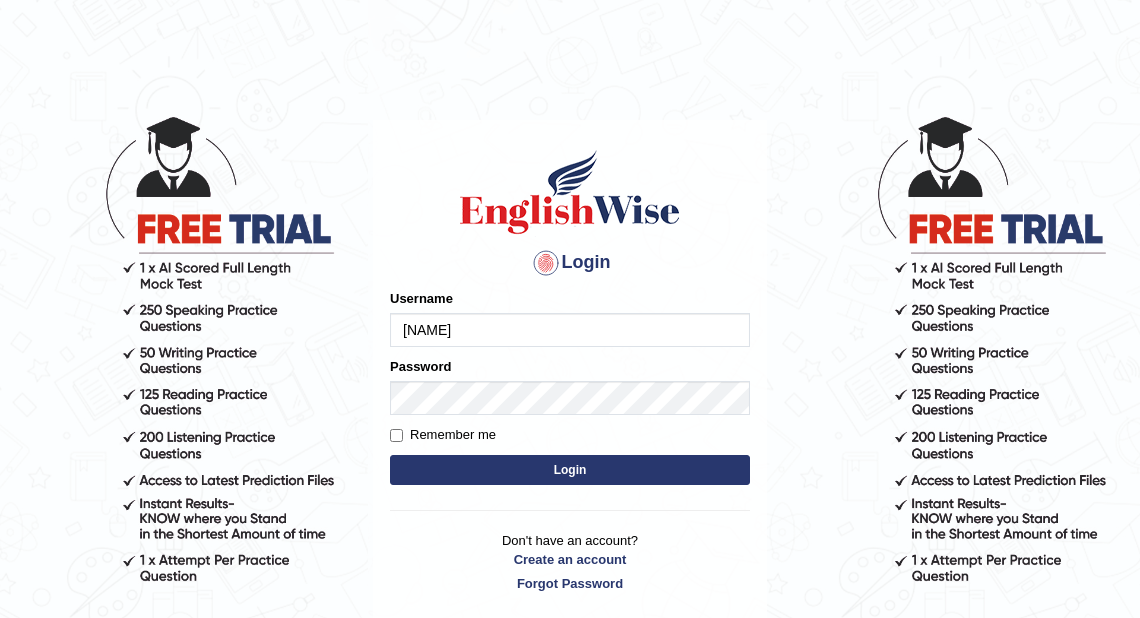 type on "scarlet30" 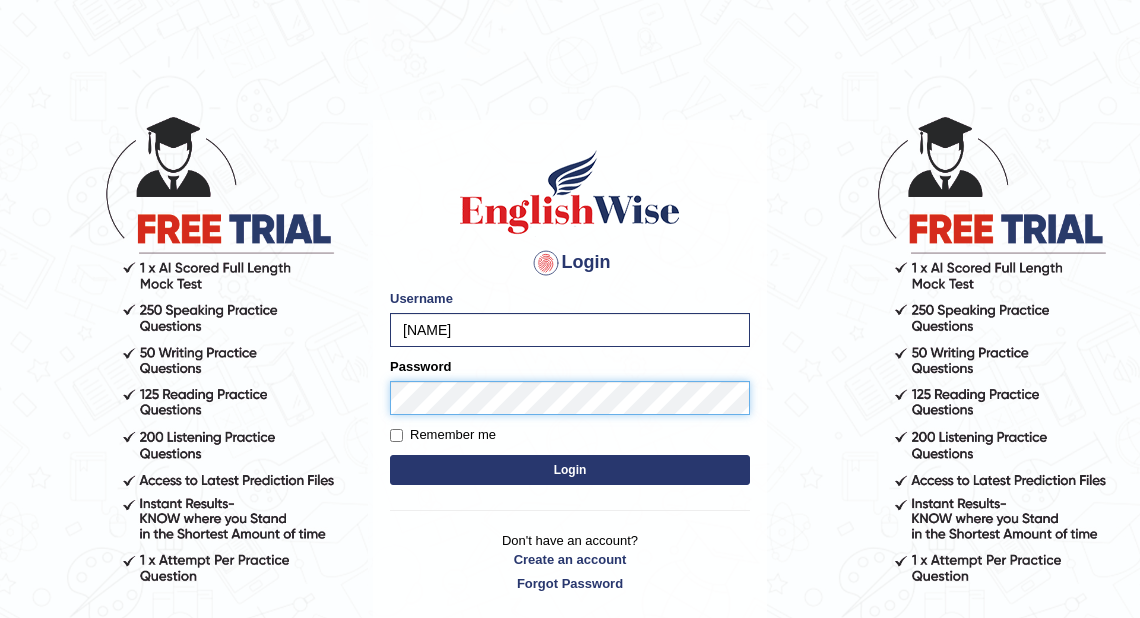 click on "Login" at bounding box center (570, 470) 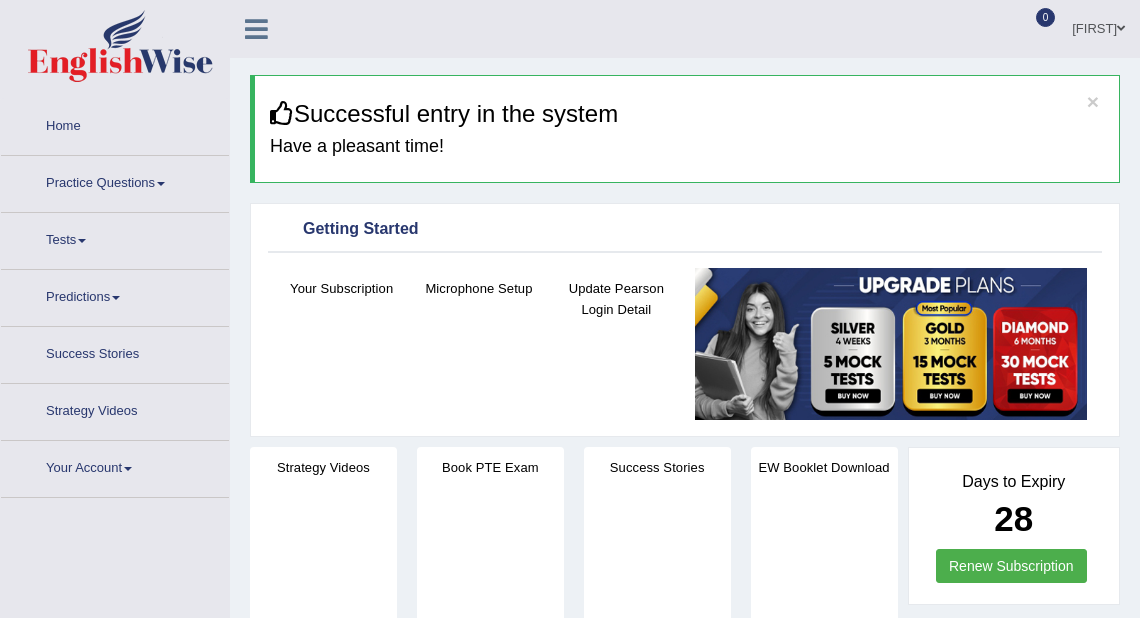 scroll, scrollTop: 0, scrollLeft: 0, axis: both 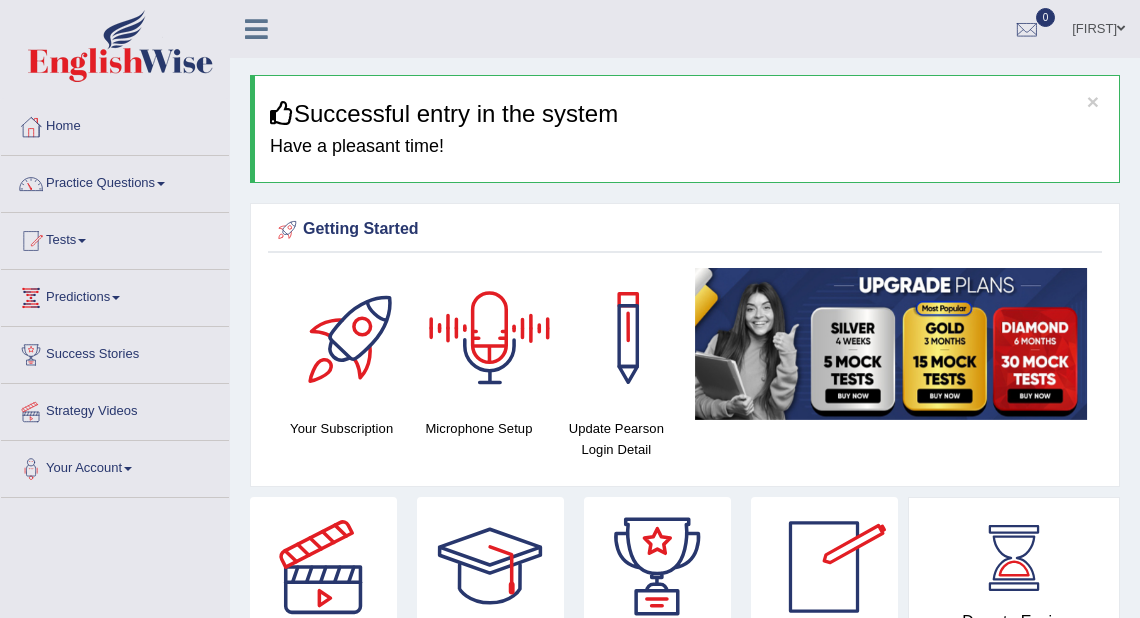 click at bounding box center [490, 338] 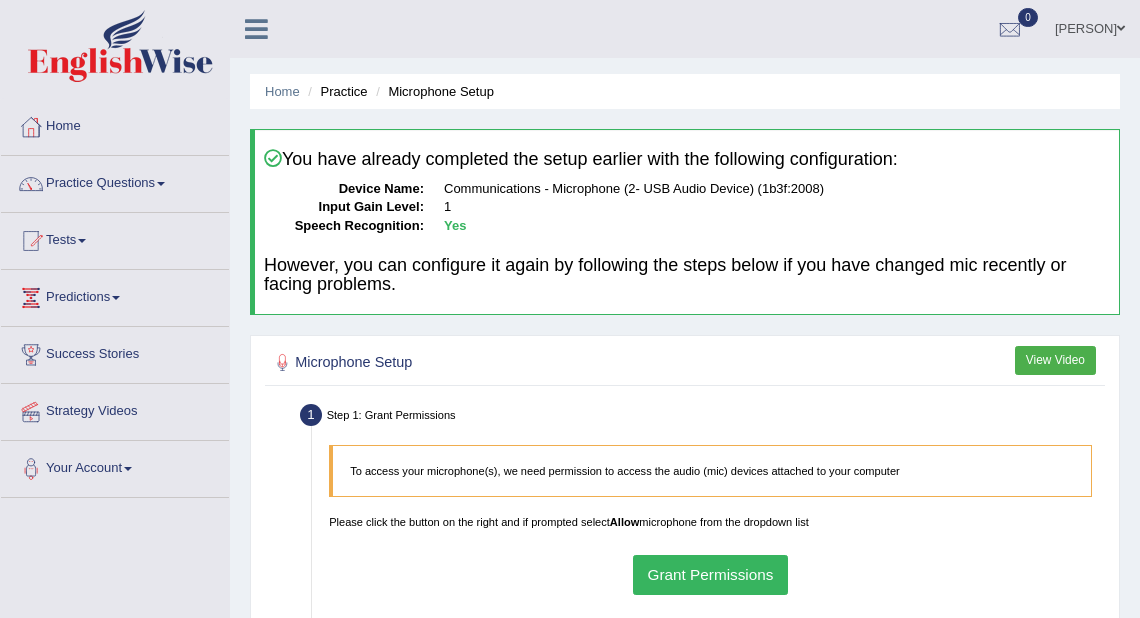scroll, scrollTop: 0, scrollLeft: 0, axis: both 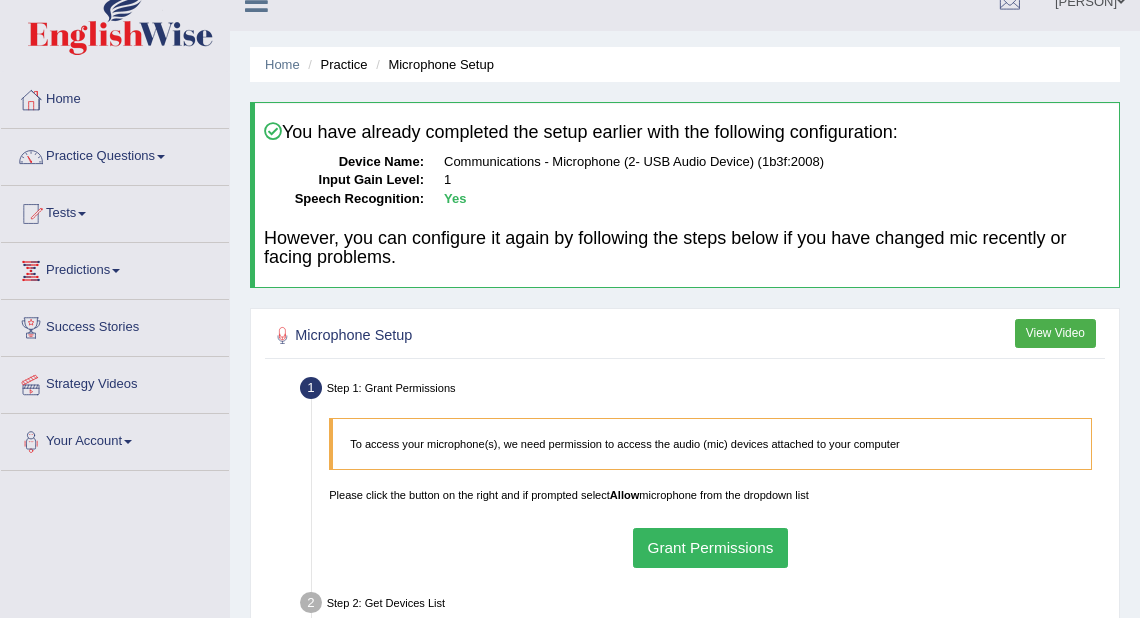 click on "Home
Practice
Microphone Setup
You have already completed the setup earlier with the following configuration:
Device Name:
Communications - Microphone (2- USB Audio Device) (1b3f:2008)
Input Gain Level:
1
Speech Recognition:
Yes
However, you can configure it again by following the steps below if you have changed mic recently or facing problems.
Microphone Setup
View Video
Step 1: Grant Permissions   To access your microphone(s), we need permission to access the audio (mic) devices attached to your computer   Please click the button on the right and if prompted select  Allow  microphone from the dropdown list     Grant Permissions   Step 2: Get Devices List         Get Device List   –" at bounding box center [685, 473] 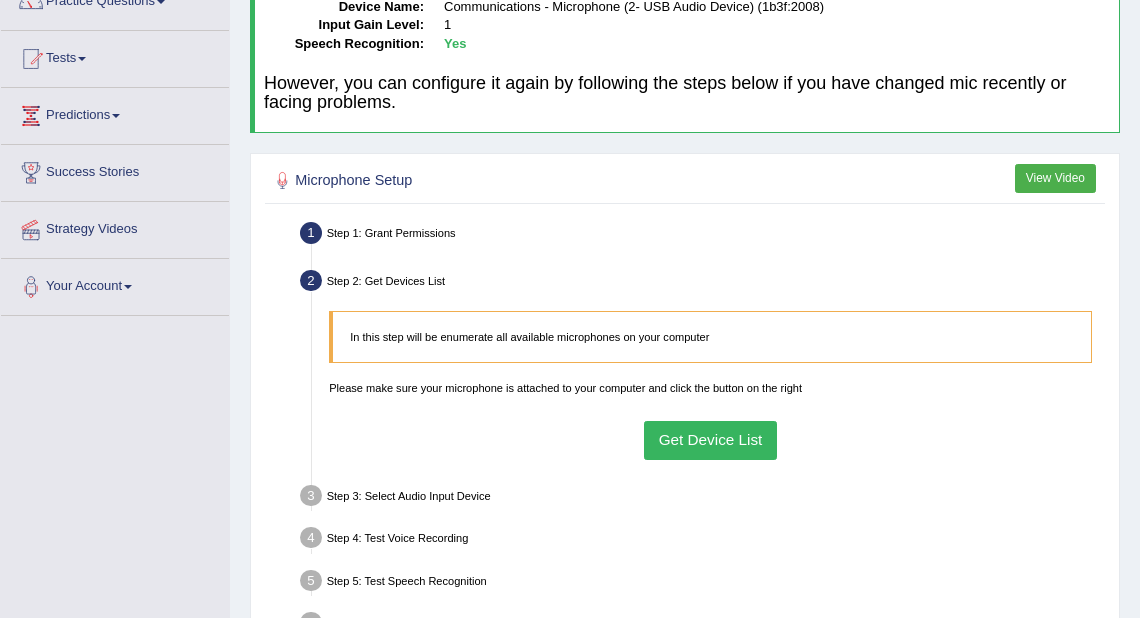 scroll, scrollTop: 188, scrollLeft: 0, axis: vertical 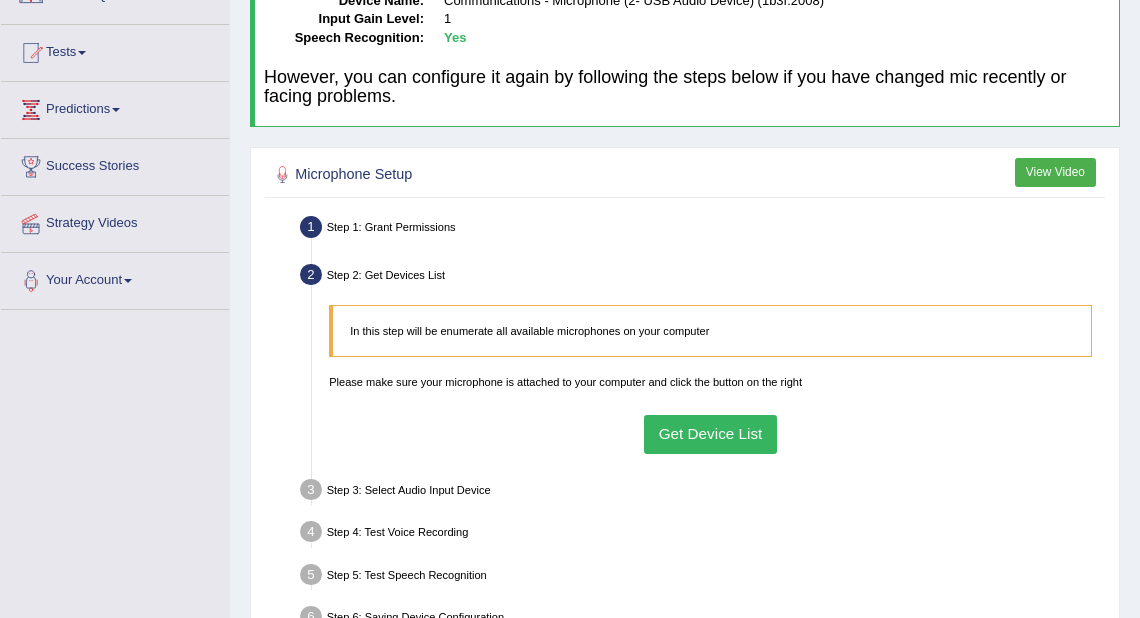 click on "Get Device List" at bounding box center [710, 434] 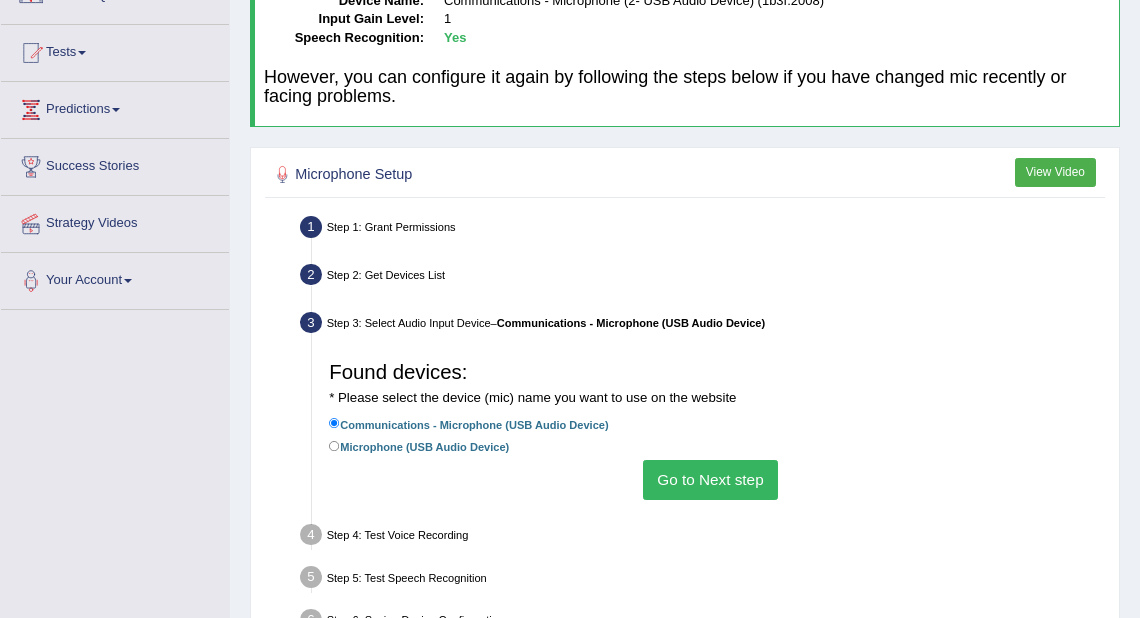 click on "Go to Next step" at bounding box center [710, 479] 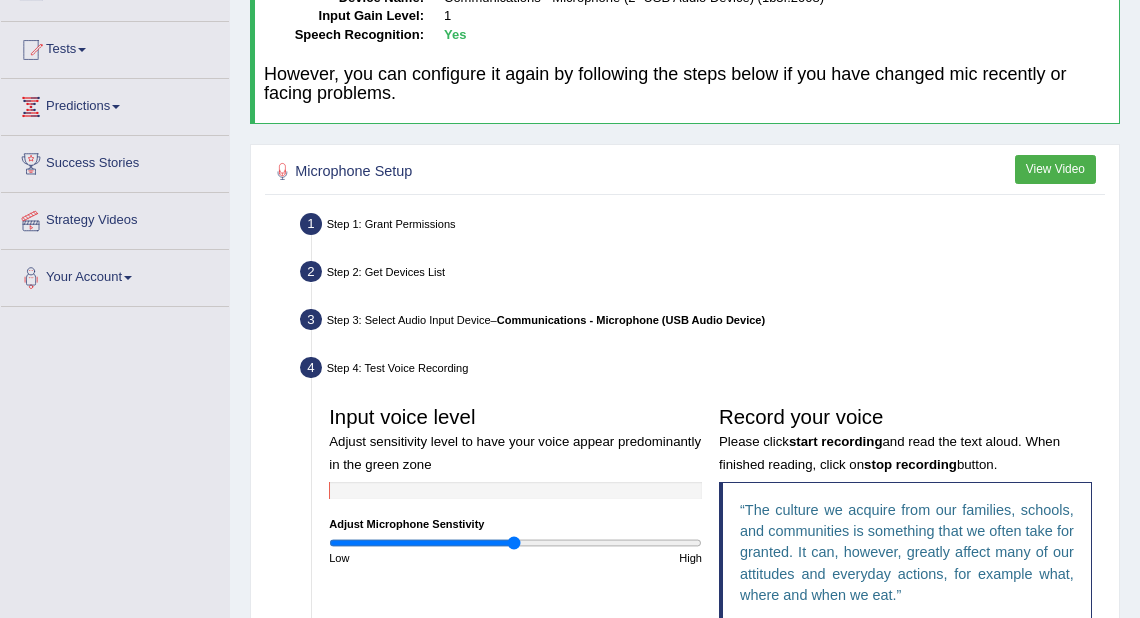scroll, scrollTop: 44, scrollLeft: 0, axis: vertical 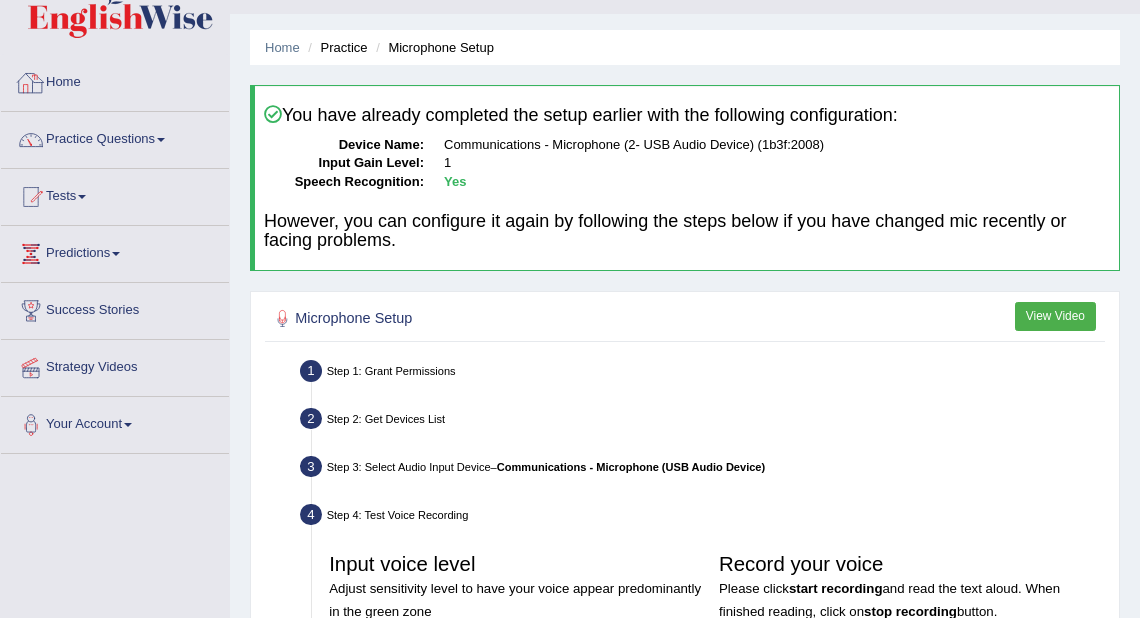 click at bounding box center (31, 83) 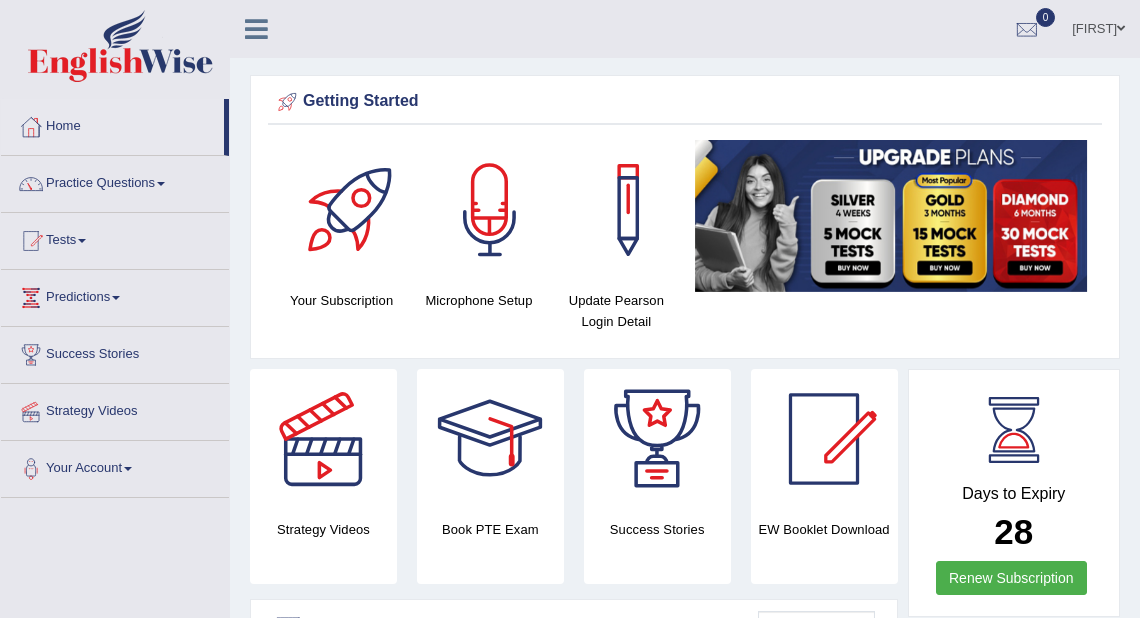 scroll, scrollTop: 0, scrollLeft: 0, axis: both 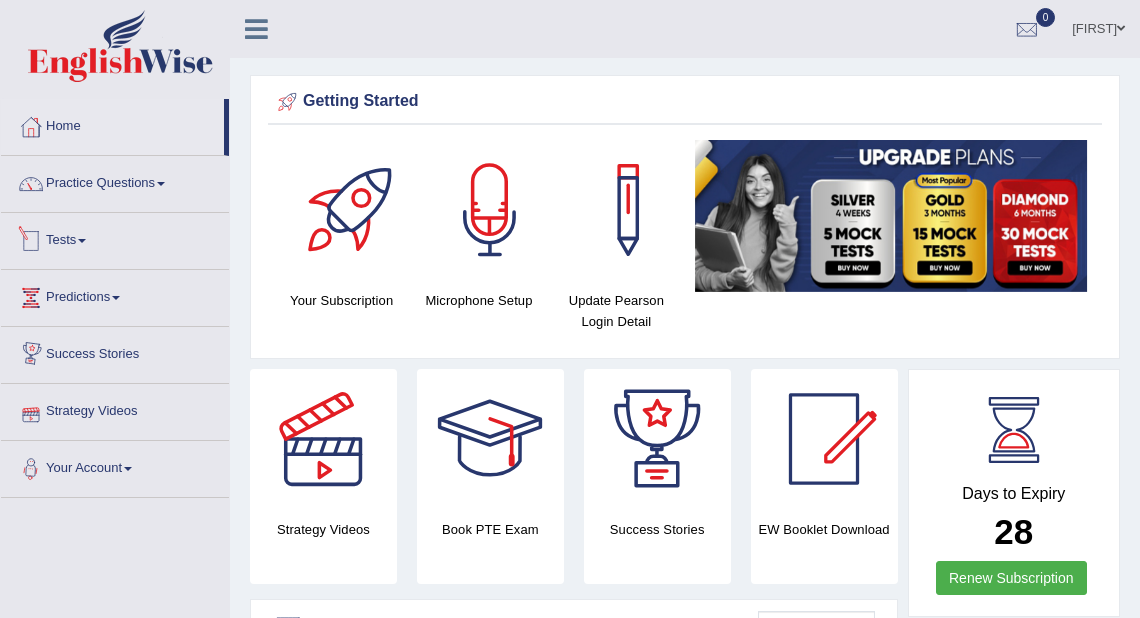 click on "Practice Questions" at bounding box center [115, 181] 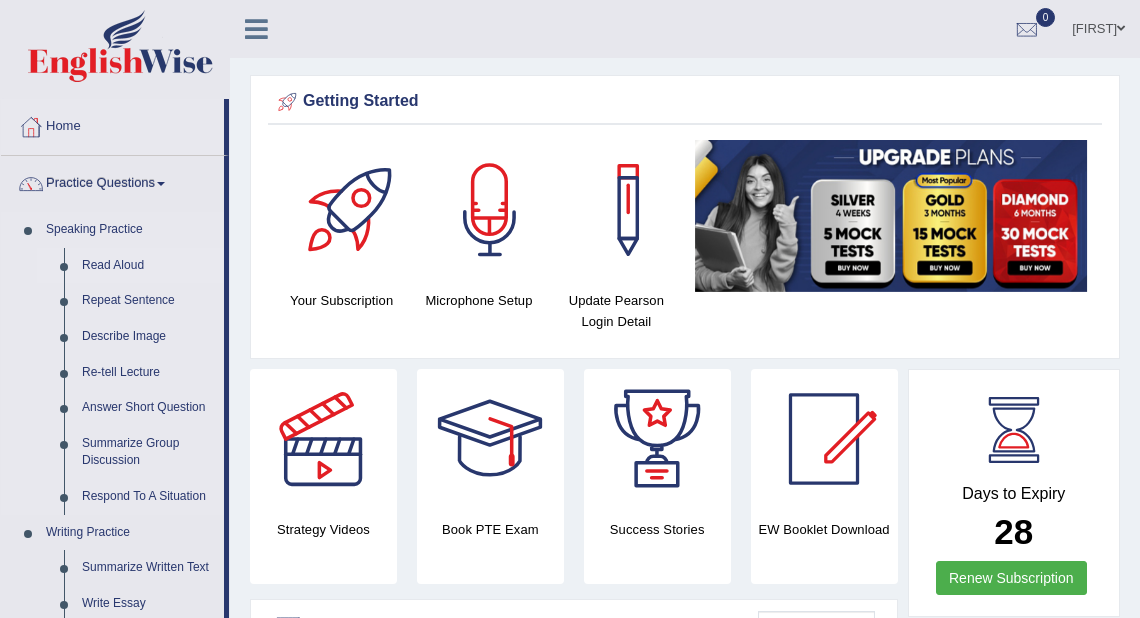 click on "Read Aloud" at bounding box center (148, 266) 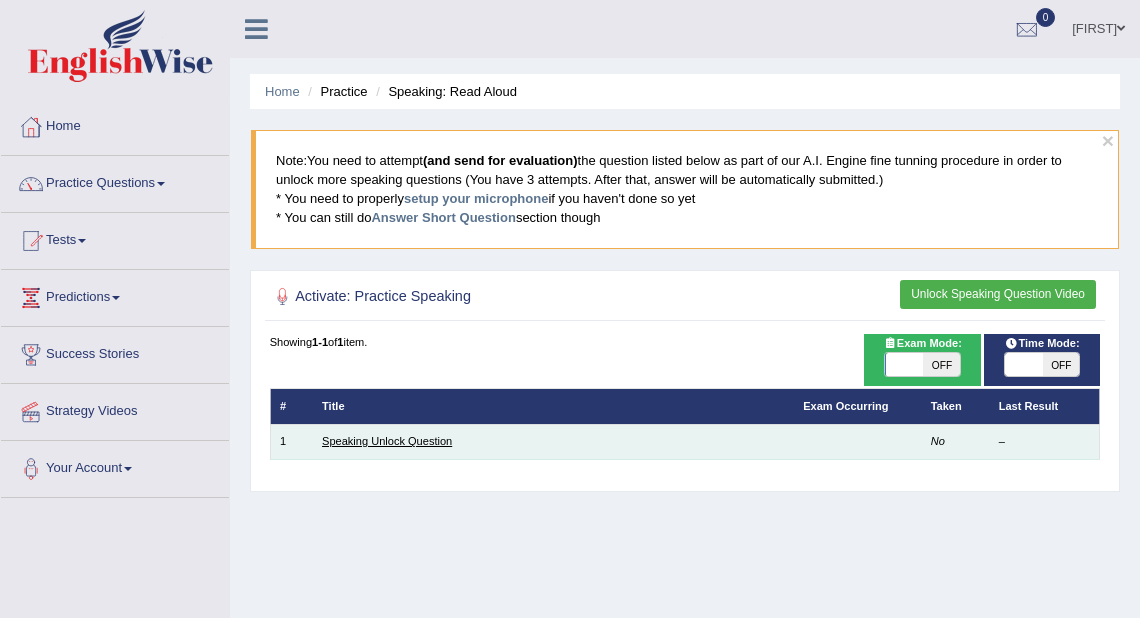scroll, scrollTop: 0, scrollLeft: 0, axis: both 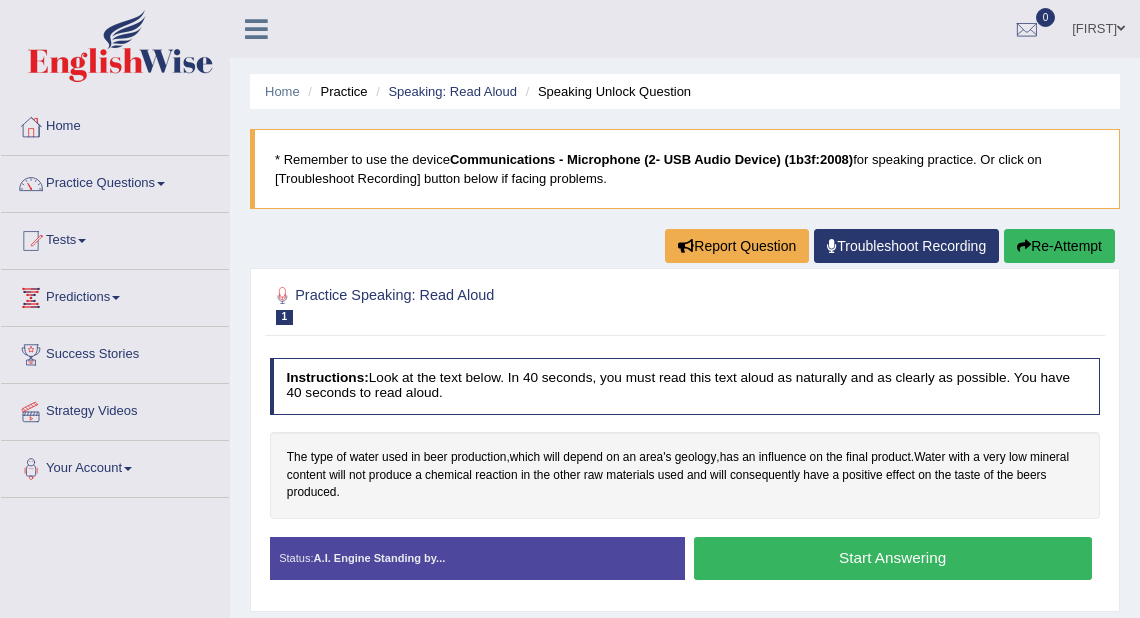 click on "Start Answering" at bounding box center (893, 558) 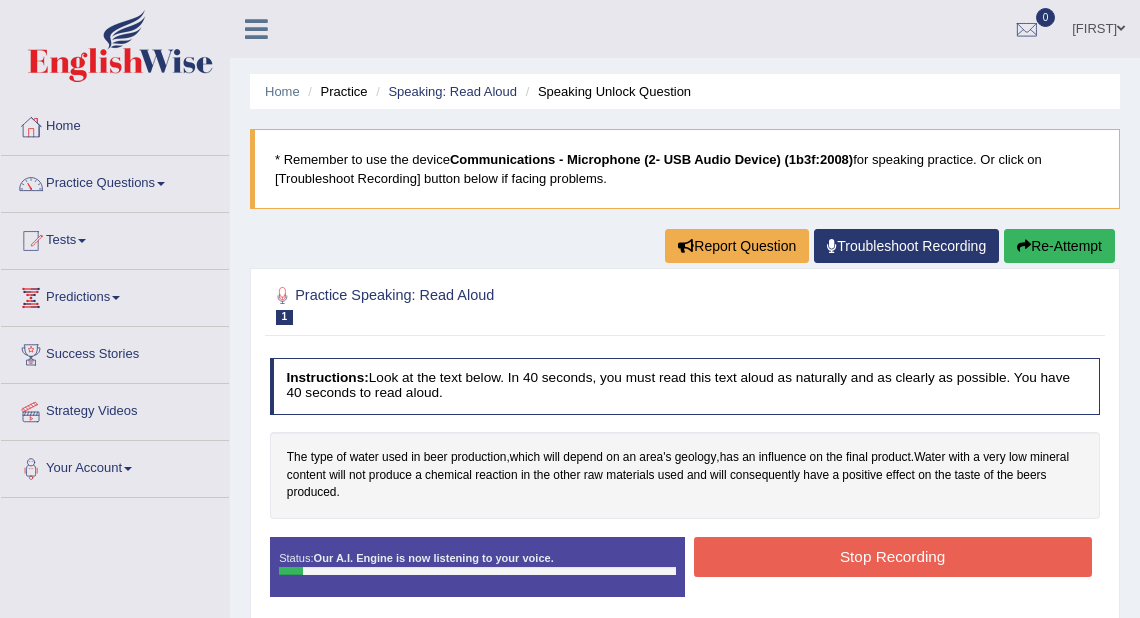 click on "Stop Recording" at bounding box center [893, 556] 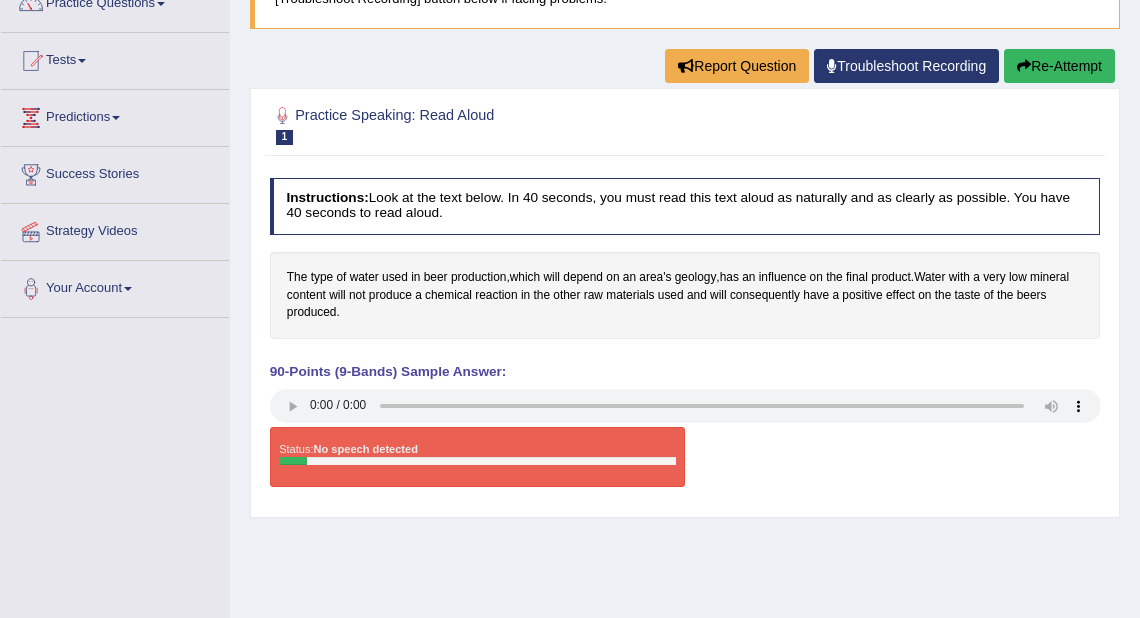 scroll, scrollTop: 0, scrollLeft: 0, axis: both 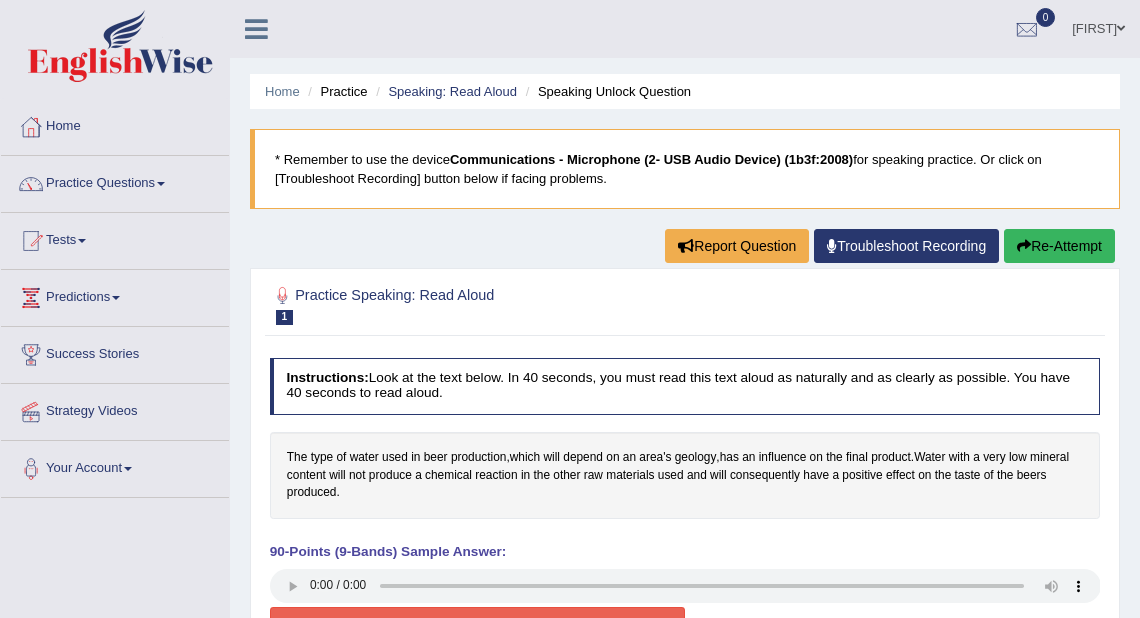 click on "Re-Attempt" at bounding box center [1059, 246] 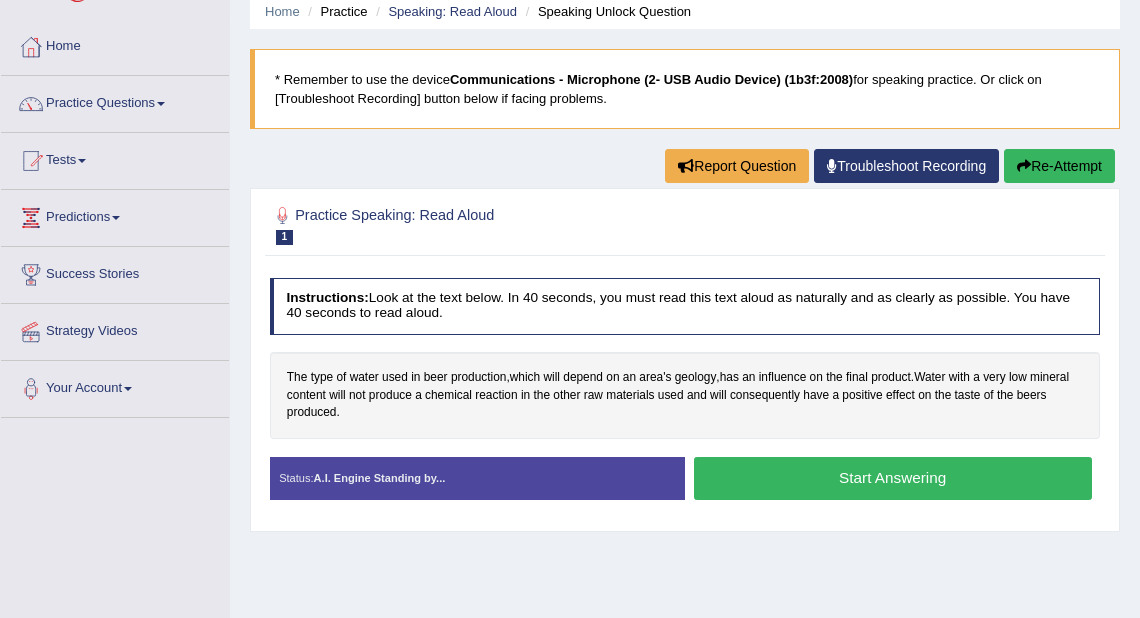 scroll, scrollTop: 80, scrollLeft: 0, axis: vertical 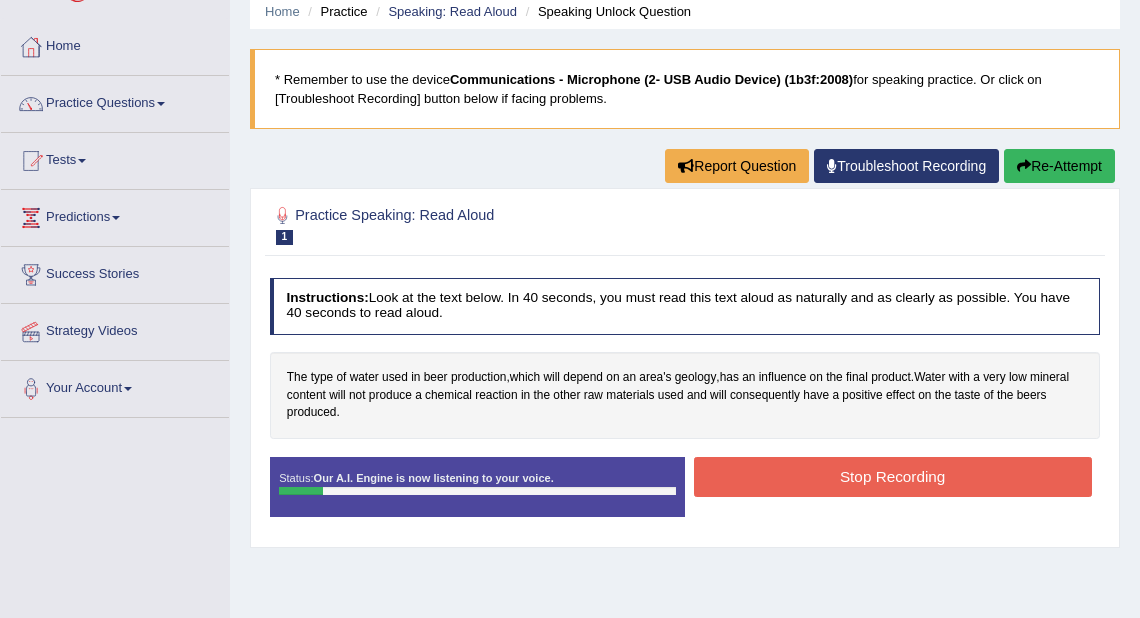 click on "Stop Recording" at bounding box center [893, 476] 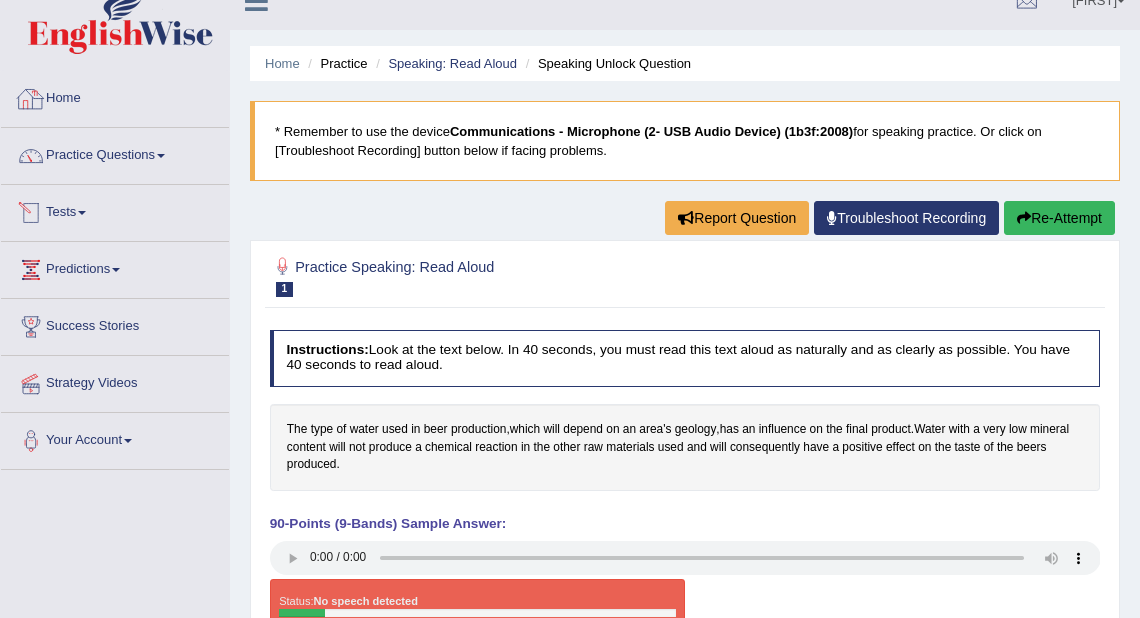 scroll, scrollTop: 0, scrollLeft: 0, axis: both 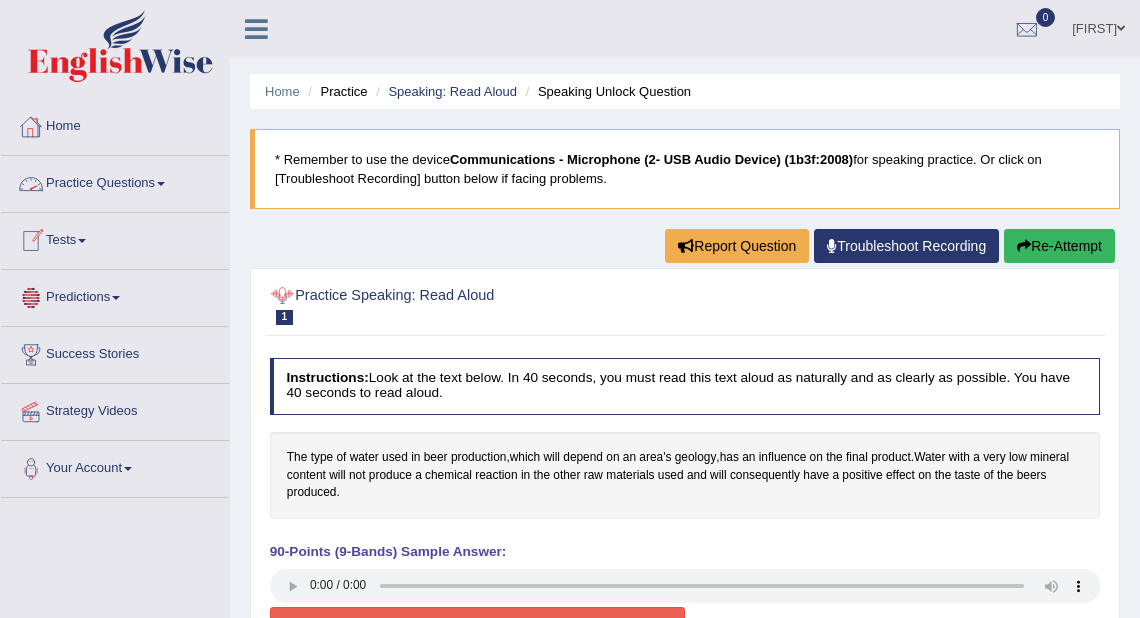 click on "Home" at bounding box center (115, 124) 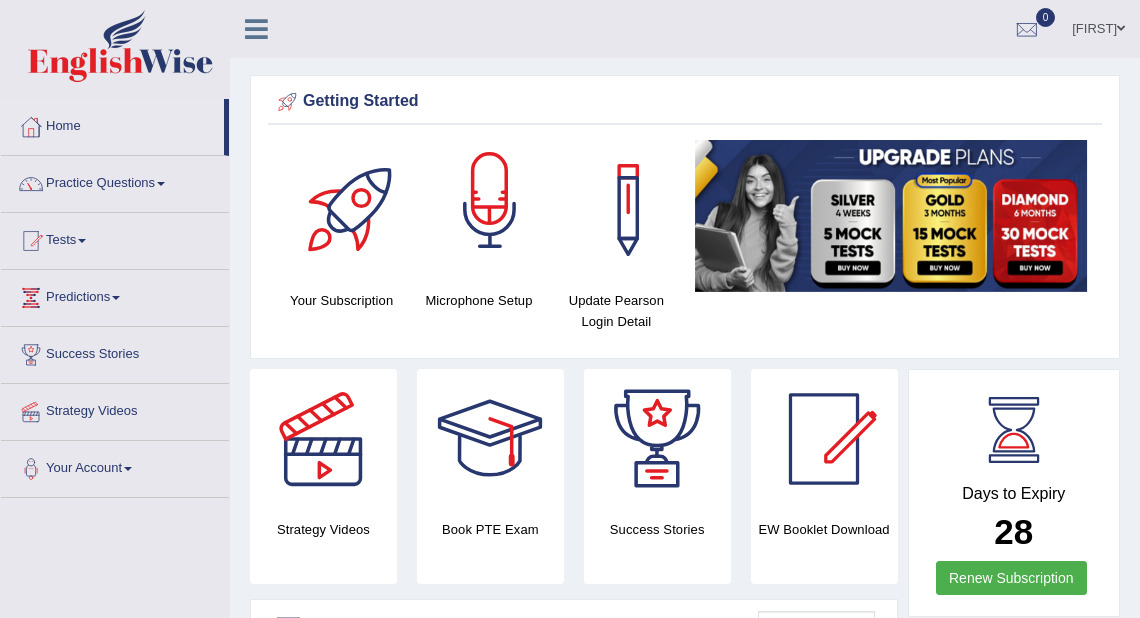 scroll, scrollTop: 0, scrollLeft: 0, axis: both 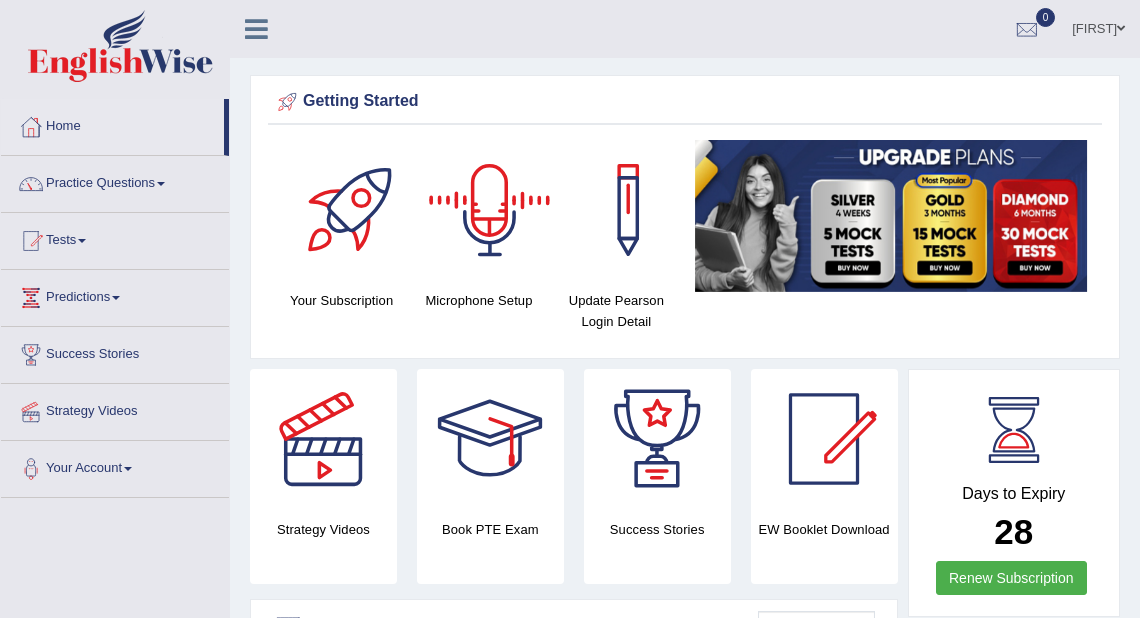 click at bounding box center [490, 210] 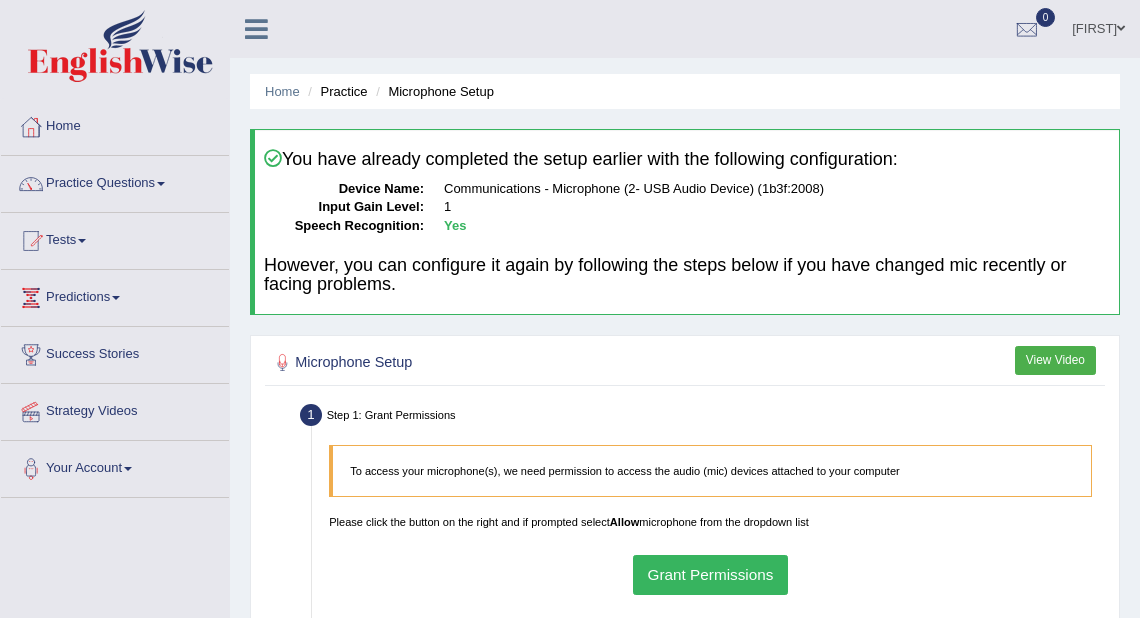 scroll, scrollTop: 0, scrollLeft: 0, axis: both 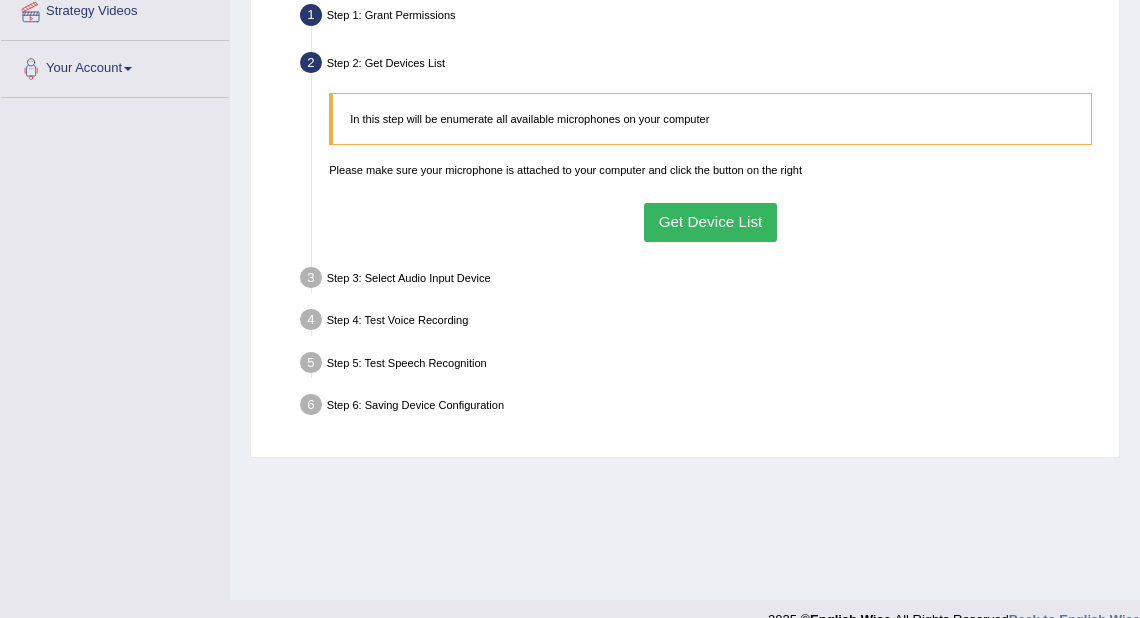 click on "Get Device List" at bounding box center [710, 222] 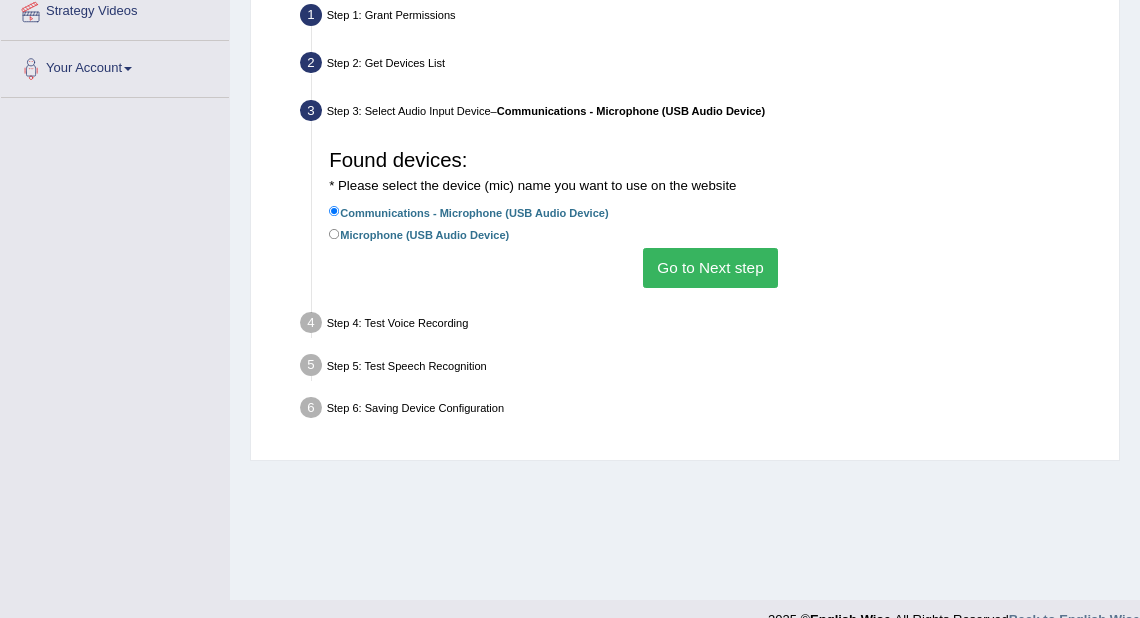 scroll, scrollTop: 432, scrollLeft: 0, axis: vertical 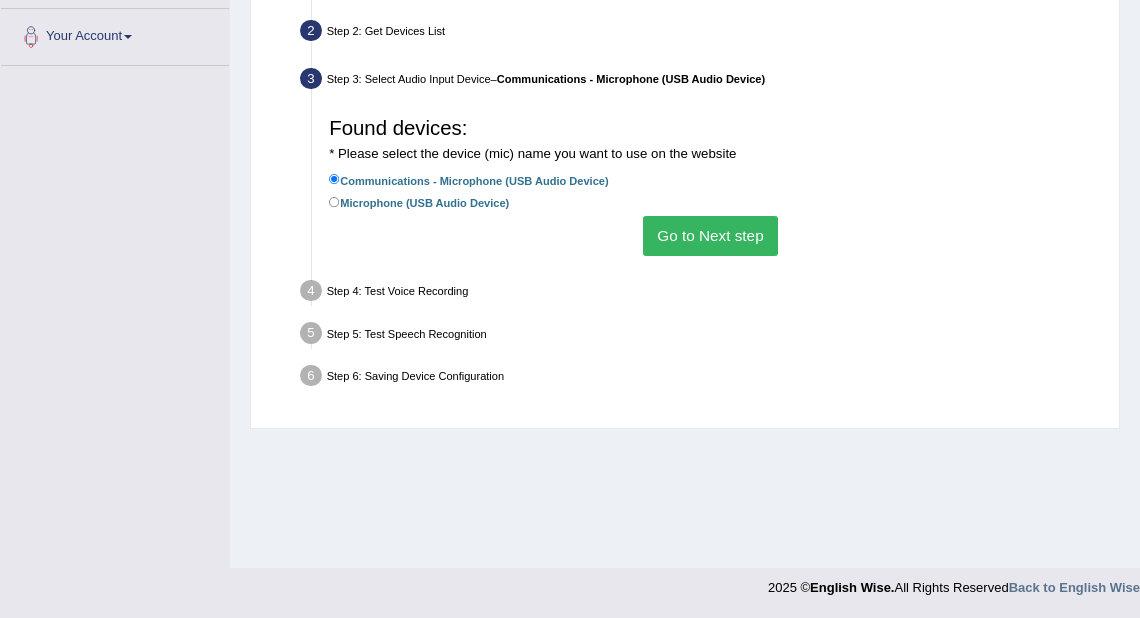click on "Go to Next step" at bounding box center [710, 235] 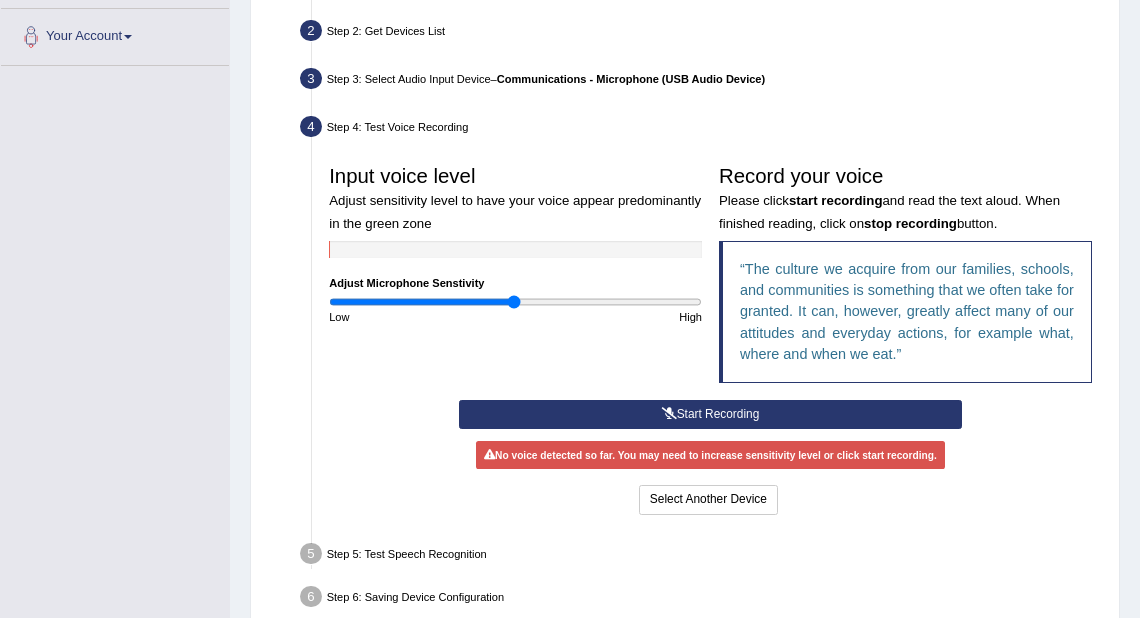 click on "Start Recording" at bounding box center (710, 414) 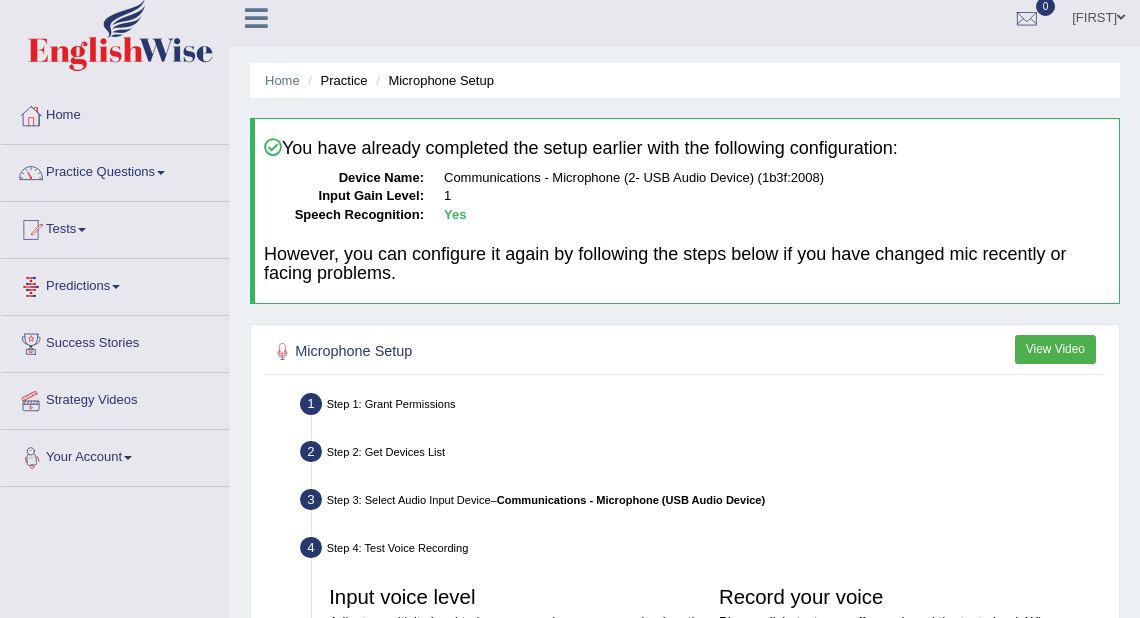 scroll, scrollTop: 0, scrollLeft: 0, axis: both 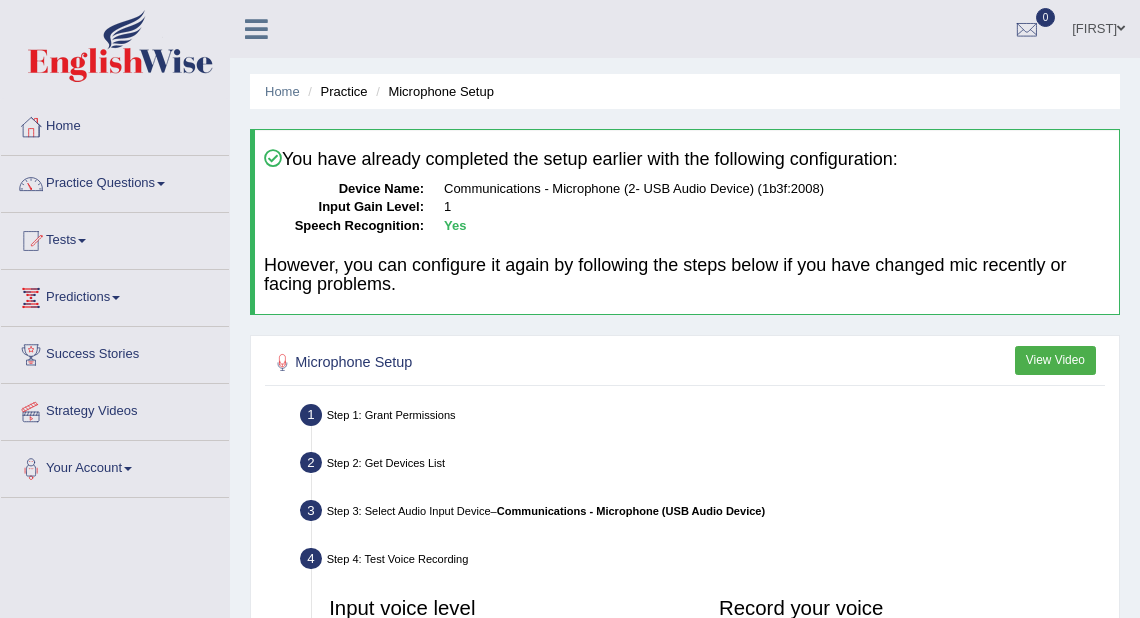 click on "Home
Practice
Microphone Setup
You have already completed the setup earlier with the following configuration:
Device Name:
Communications - Microphone (2- USB Audio Device) (1b3f:2008)
Input Gain Level:
1
Speech Recognition:
Yes
However, you can configure it again by following the steps below if you have changed mic recently or facing problems.
Microphone Setup
View Video
Step 1: Grant Permissions   To access your microphone(s), we need permission to access the audio (mic) devices attached to your computer   Please click the button on the right and if prompted select  Allow  microphone from the dropdown list     Grant Permissions   Step 2: Get Devices List         Get Device List   –" at bounding box center (685, 549) 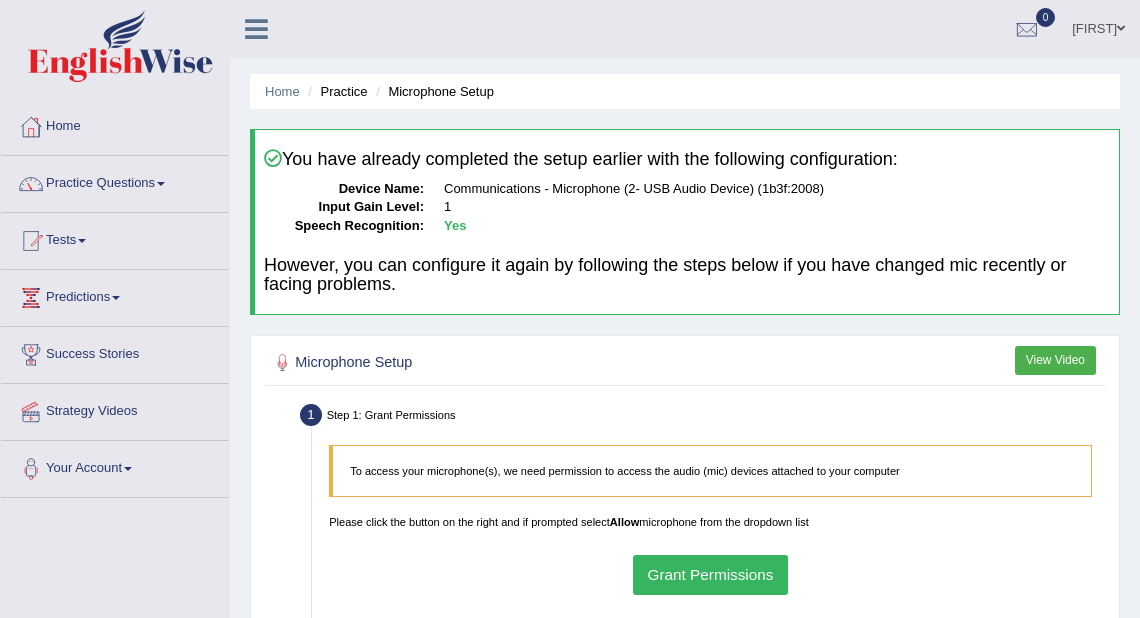 scroll, scrollTop: 0, scrollLeft: 0, axis: both 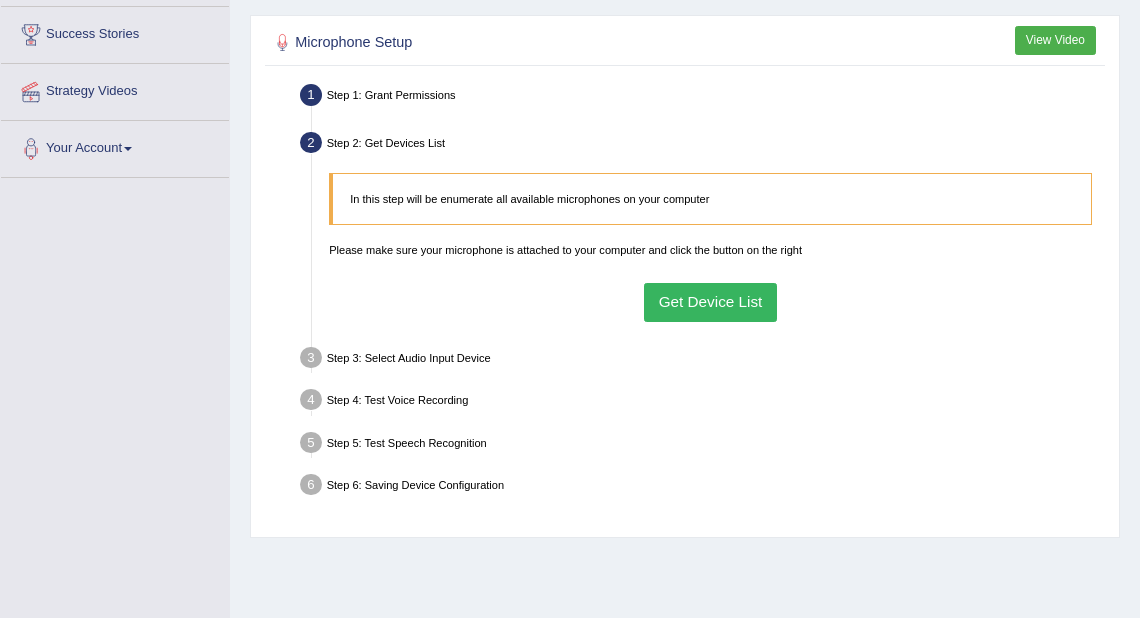 click on "Get Device List" at bounding box center (710, 302) 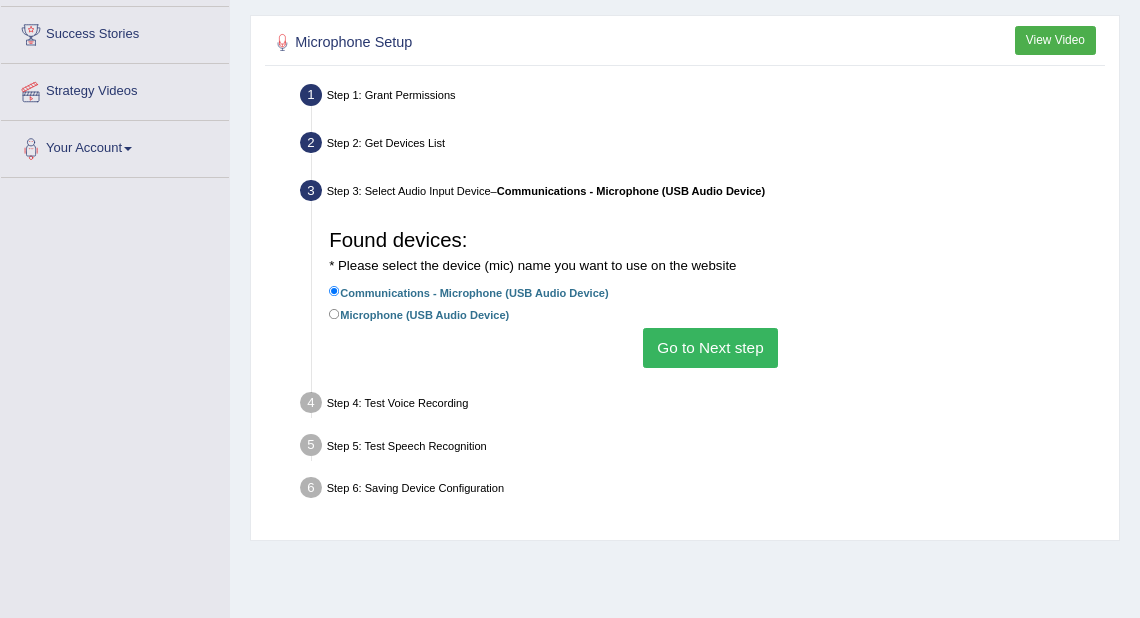 click on "Go to Next step" at bounding box center (710, 347) 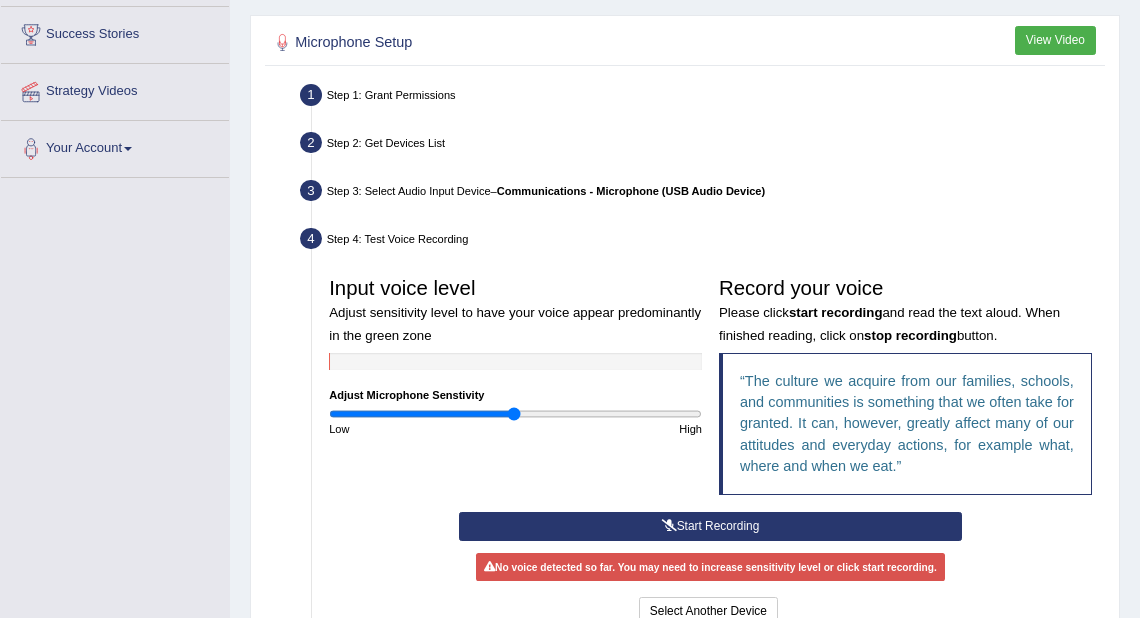 click on "Start Recording" at bounding box center (710, 526) 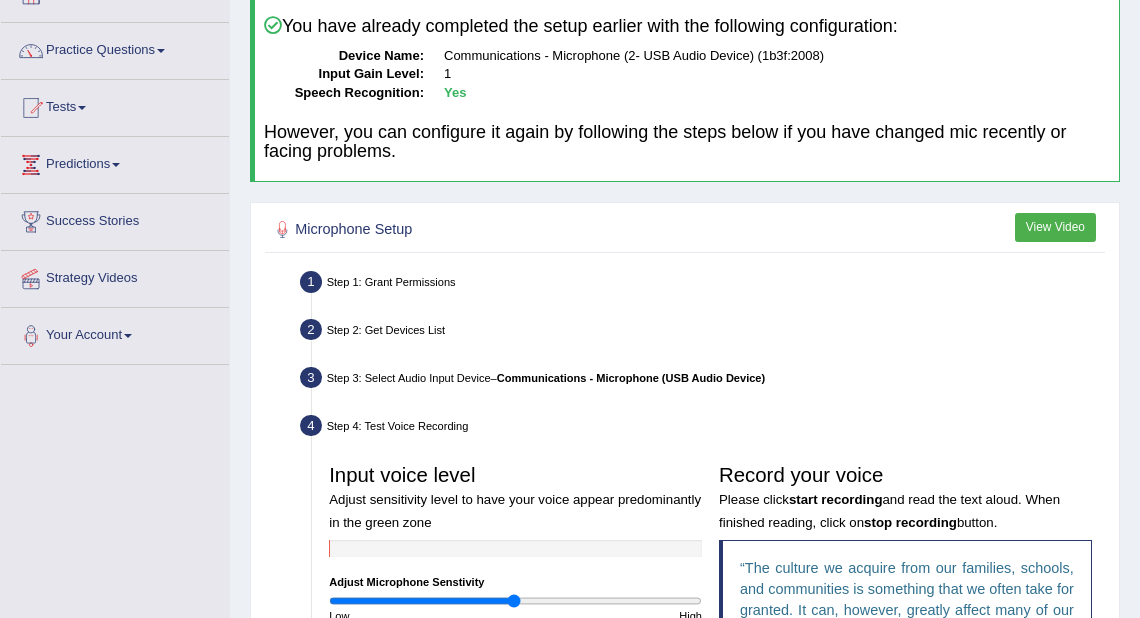 scroll, scrollTop: 80, scrollLeft: 0, axis: vertical 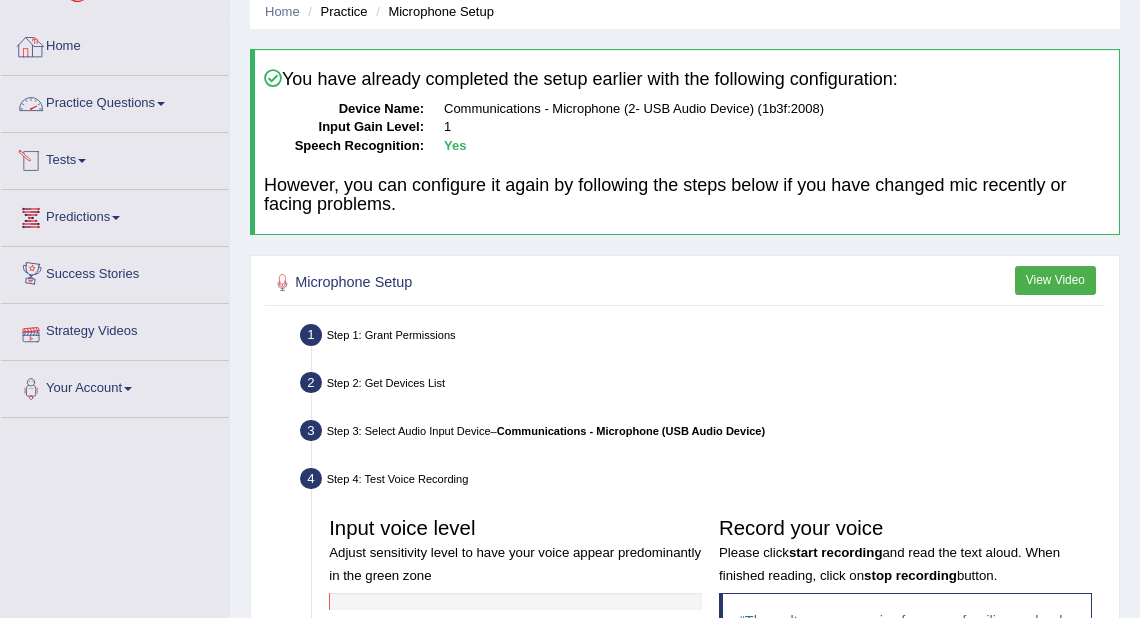 click on "Home" at bounding box center [115, 44] 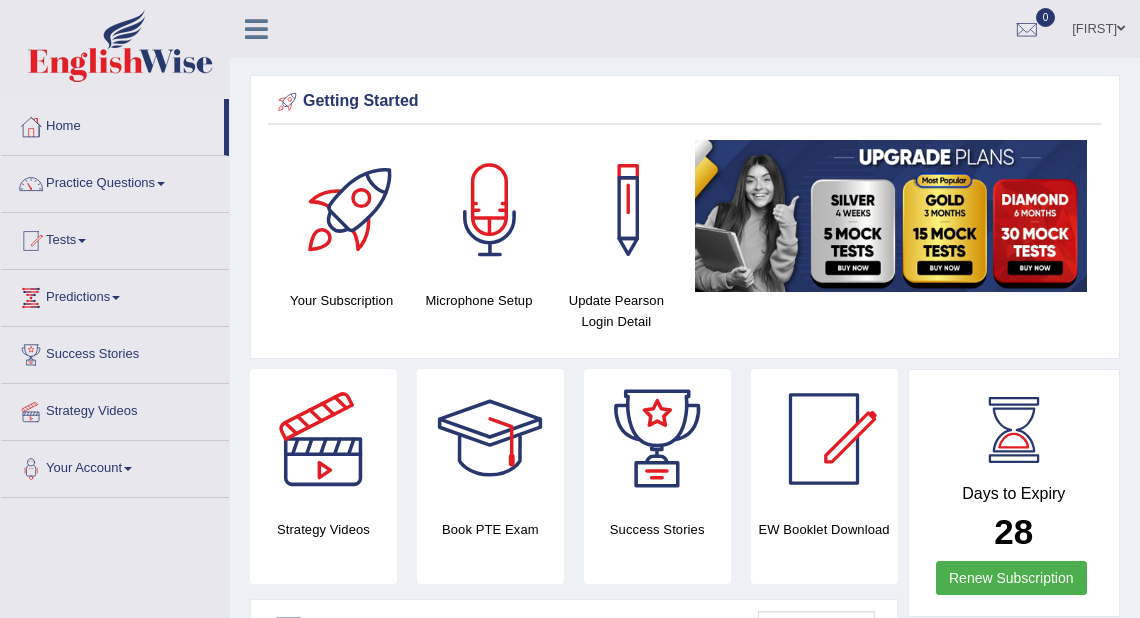 scroll, scrollTop: 0, scrollLeft: 0, axis: both 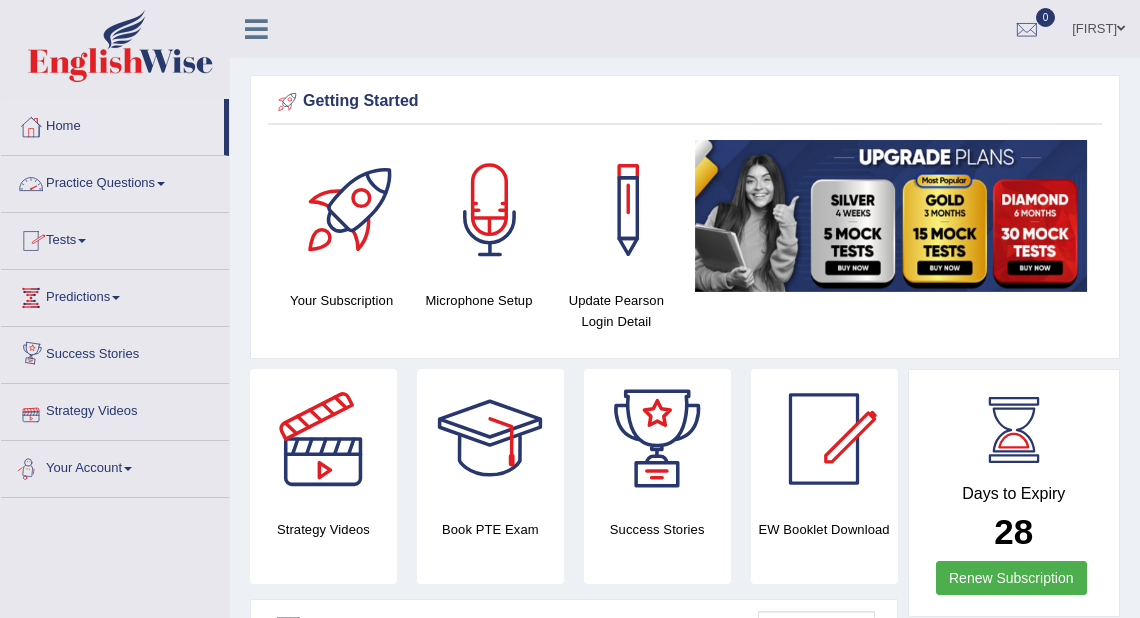 click on "Your Account" at bounding box center (115, 466) 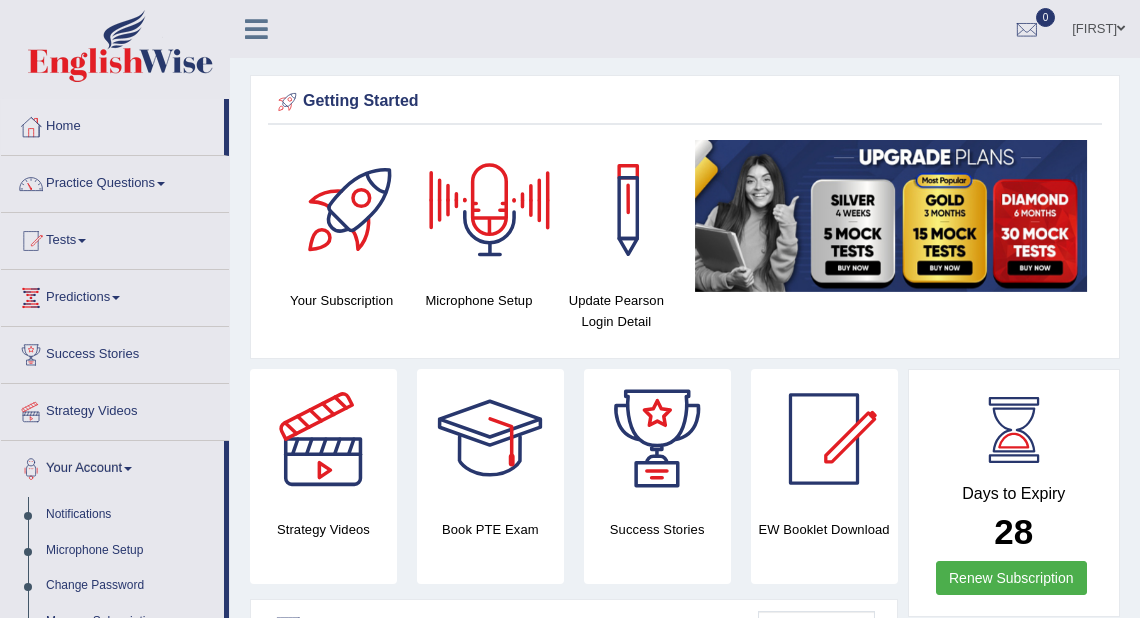 click on "[FIRST]" at bounding box center [1098, 26] 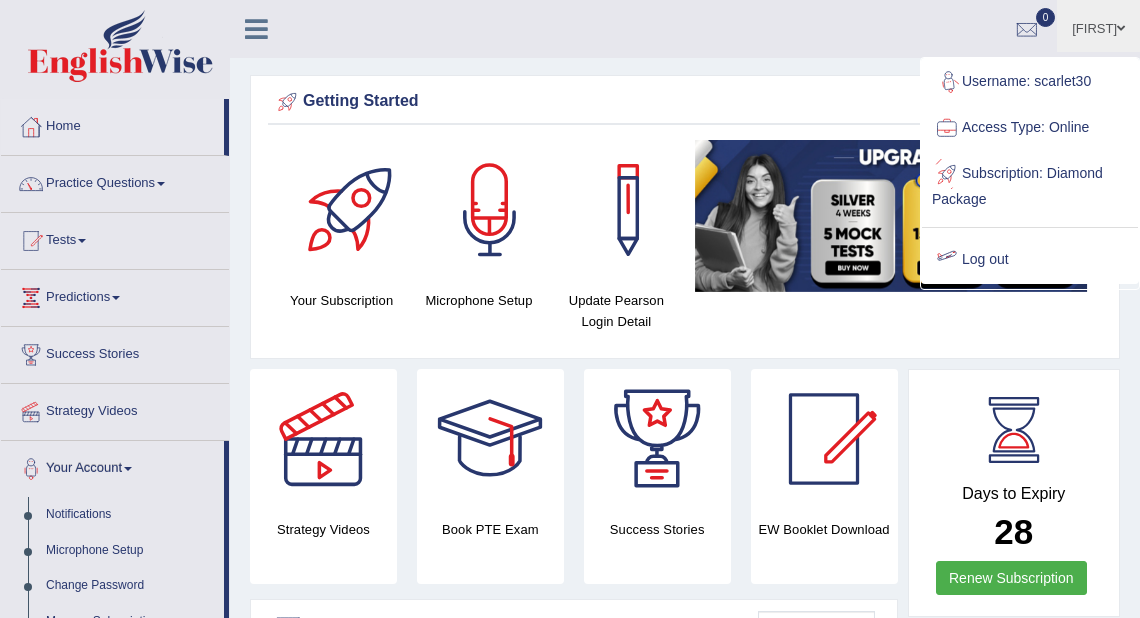click on "Log out" at bounding box center [1030, 260] 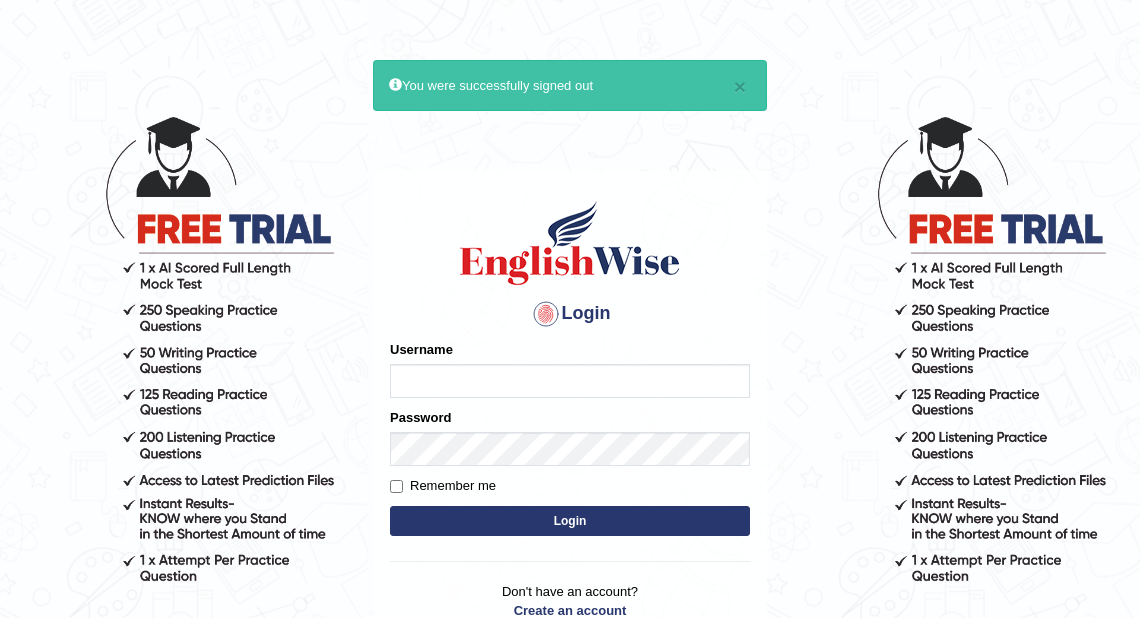 scroll, scrollTop: 0, scrollLeft: 0, axis: both 